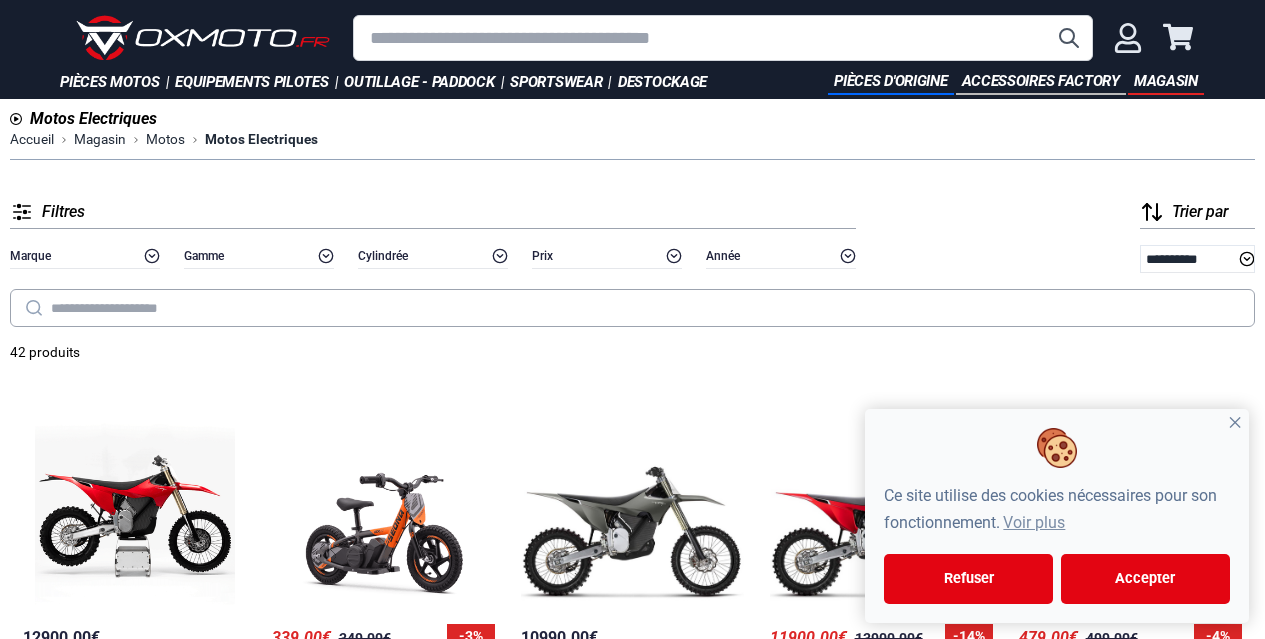 scroll, scrollTop: 0, scrollLeft: 0, axis: both 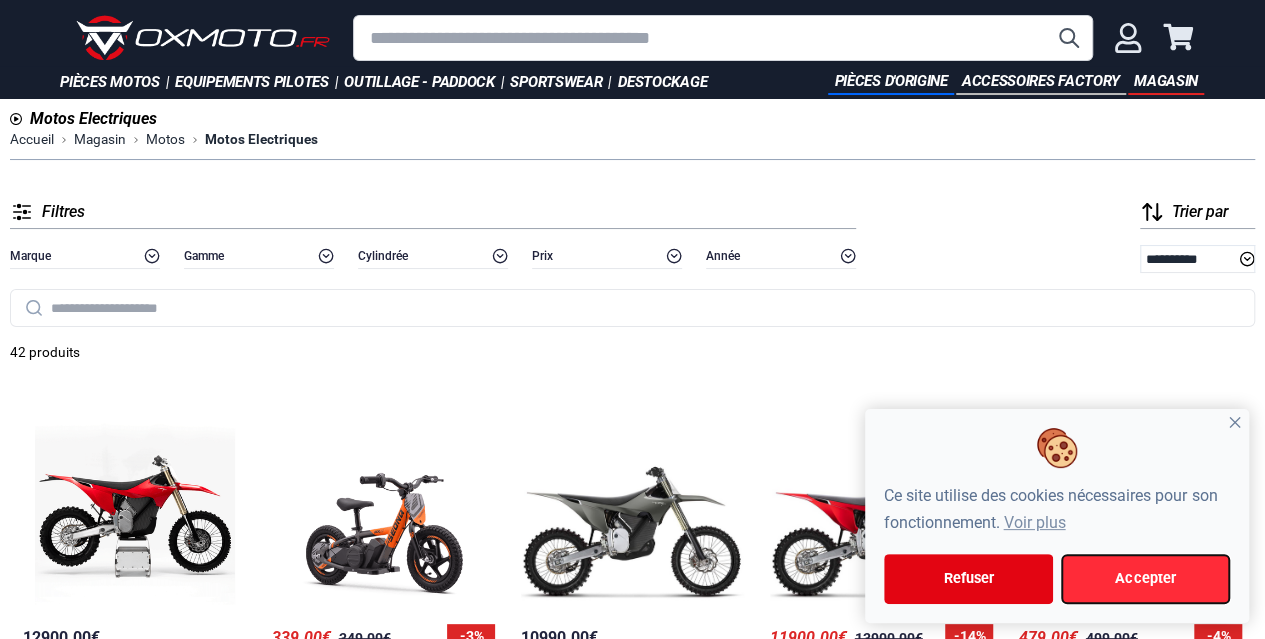 drag, startPoint x: 1123, startPoint y: 563, endPoint x: 1065, endPoint y: 568, distance: 58.21512 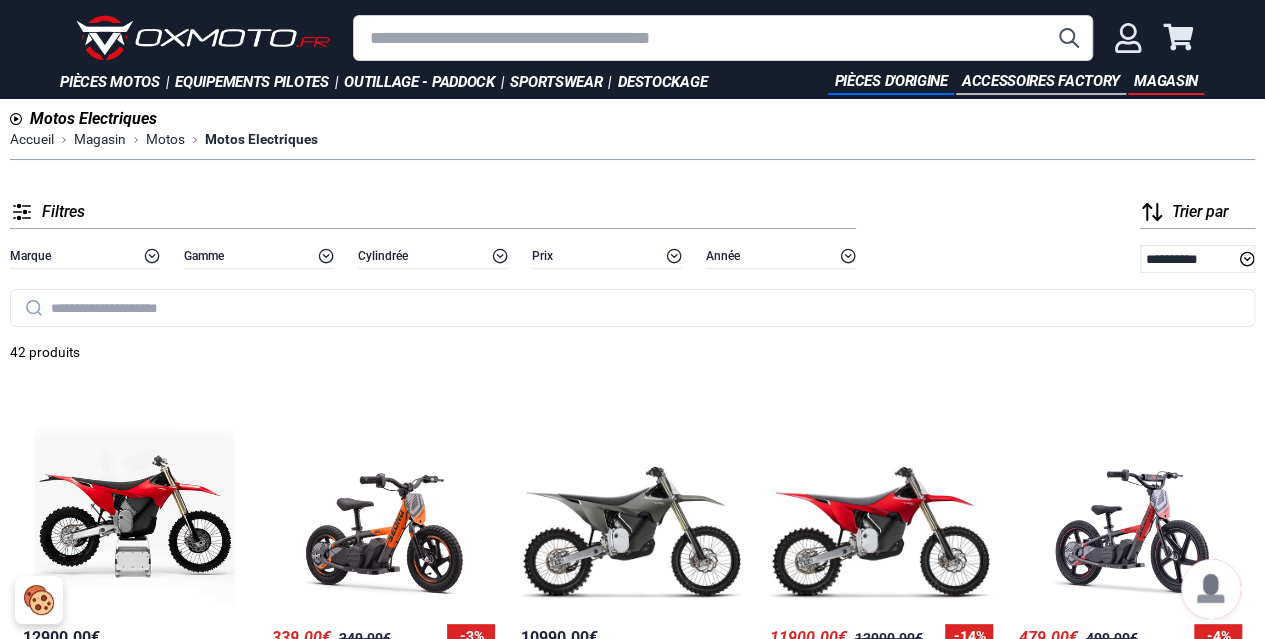 click on "42   produits" at bounding box center (632, 351) 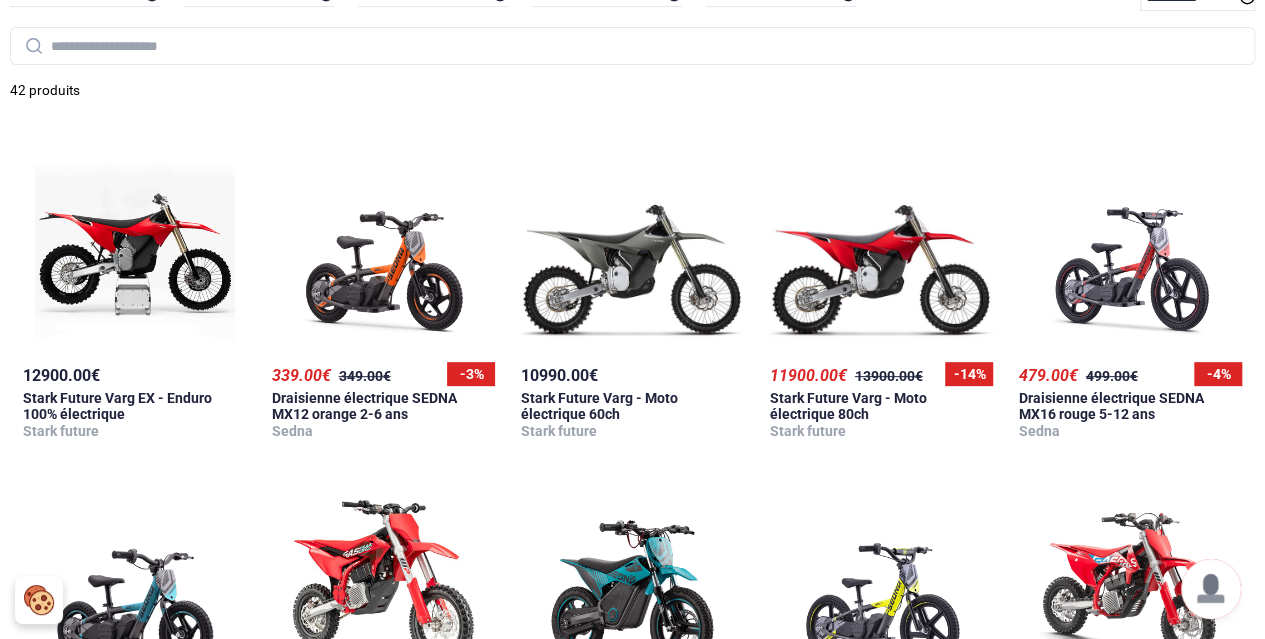 scroll, scrollTop: 300, scrollLeft: 0, axis: vertical 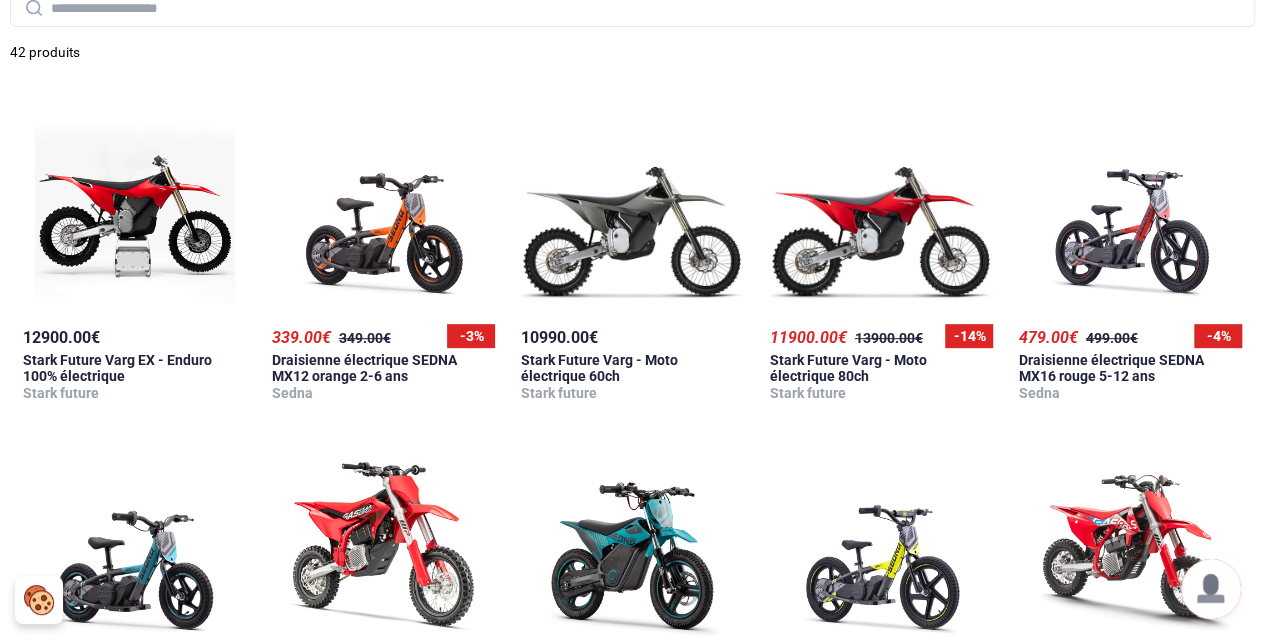 click on "999999 12900.00  € Stark Future Varg EX - Enduro 100% électrique Stark future 9999 339.00  € 349.00  € - 3 % Draisienne électrique SEDNA MX12 orange 2-6 ans Sedna 999999 10990.00  € Stark Future Varg - Moto électrique 60ch Stark future 999999 11900.00  € 13900.00  € - 14 % Stark Future Varg - Moto électrique 80ch Stark future 9999 479.00  € 499.00  € - 4 % Draisienne électrique SEDNA MX16 rouge 5-12 ans Sedna 9999 339.00  € 349.00  € - 3 % Draisienne électrique SEDNA MX12 bleu 2-6 ans Sedna 10 6859.00  € GASGAS MC-E 5 - Année 2025 Gasgas 9999 669.00  € 699.00  € - 4 % SEDNA TXR 500W bleu 4-7 ans Sedna 9999 479.00  € 499.00  € - 4 % Draisienne électrique SEDNA MX16 jaune 5-12 ans Sedna 10 4620.00  € GASGAS MC-E 3 - Année 2025 Gasgas 9999 479.00  € 499.00  € - 4 % SEDNA TXR 250W bleu 4-7 ans Sedna 10 2829.00  € GASGAS MC-E 2 - Année 2025 Gasgas 888888 2459.90  € 2559.90  € - 4 % Draisienne électrique GASGAS Factory Replica 20 E-Drive (10-12 ans) Gasgas 9999 -" at bounding box center (632, 939) 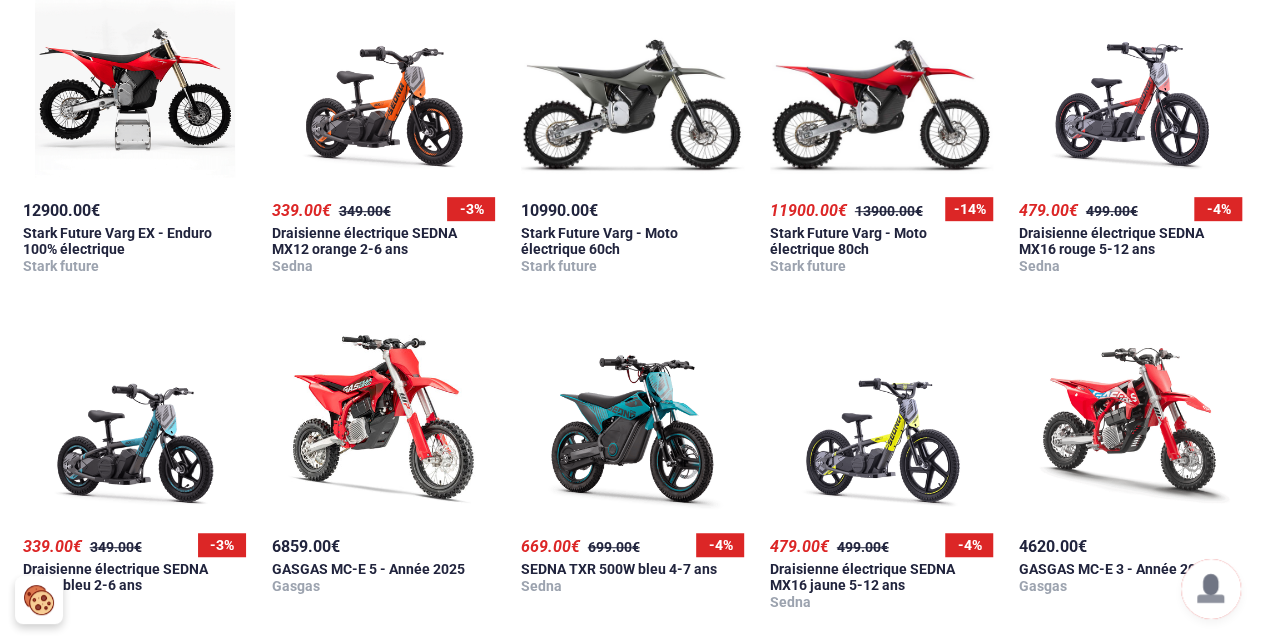 scroll, scrollTop: 300, scrollLeft: 0, axis: vertical 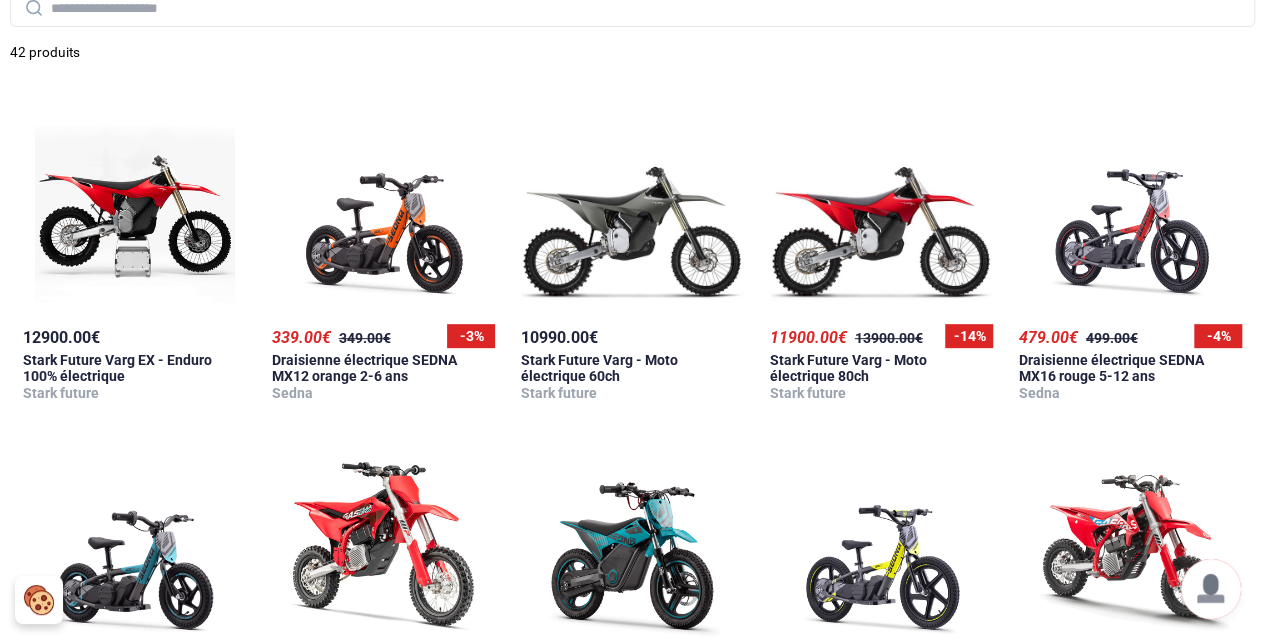 click on "999999 12900.00  € Stark Future Varg EX - Enduro 100% électrique Stark future 9999 339.00  € 349.00  € - 3 % Draisienne électrique SEDNA MX12 orange 2-6 ans Sedna 999999 10990.00  € Stark Future Varg - Moto électrique 60ch Stark future 999999 11900.00  € 13900.00  € - 14 % Stark Future Varg - Moto électrique 80ch Stark future 9999 479.00  € 499.00  € - 4 % Draisienne électrique SEDNA MX16 rouge 5-12 ans Sedna 9999 339.00  € 349.00  € - 3 % Draisienne électrique SEDNA MX12 bleu 2-6 ans Sedna 10 6859.00  € GASGAS MC-E 5 - Année 2025 Gasgas 9999 669.00  € 699.00  € - 4 % SEDNA TXR 500W bleu 4-7 ans Sedna 9999 479.00  € 499.00  € - 4 % Draisienne électrique SEDNA MX16 jaune 5-12 ans Sedna 10 4620.00  € GASGAS MC-E 3 - Année 2025 Gasgas 9999 479.00  € 499.00  € - 4 % SEDNA TXR 250W bleu 4-7 ans Sedna 10 2829.00  € GASGAS MC-E 2 - Année 2025 Gasgas 888888 2459.90  € 2559.90  € - 4 % Draisienne électrique GASGAS Factory Replica 20 E-Drive (10-12 ans) Gasgas 9999 -" at bounding box center [632, 939] 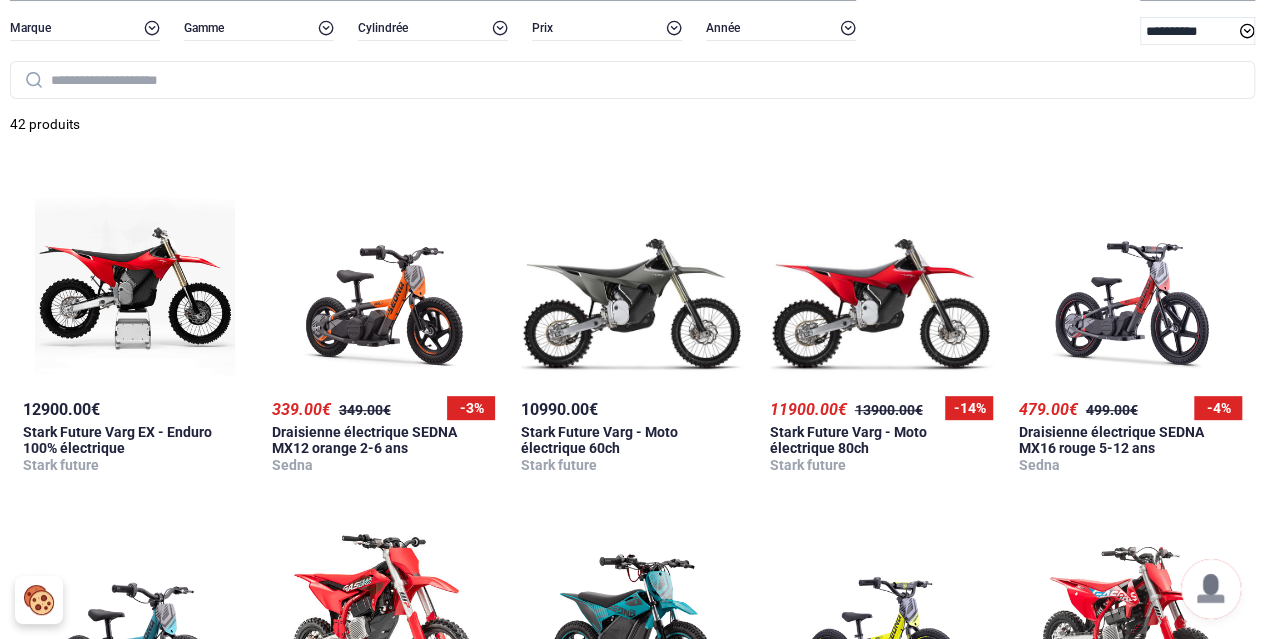 scroll, scrollTop: 200, scrollLeft: 0, axis: vertical 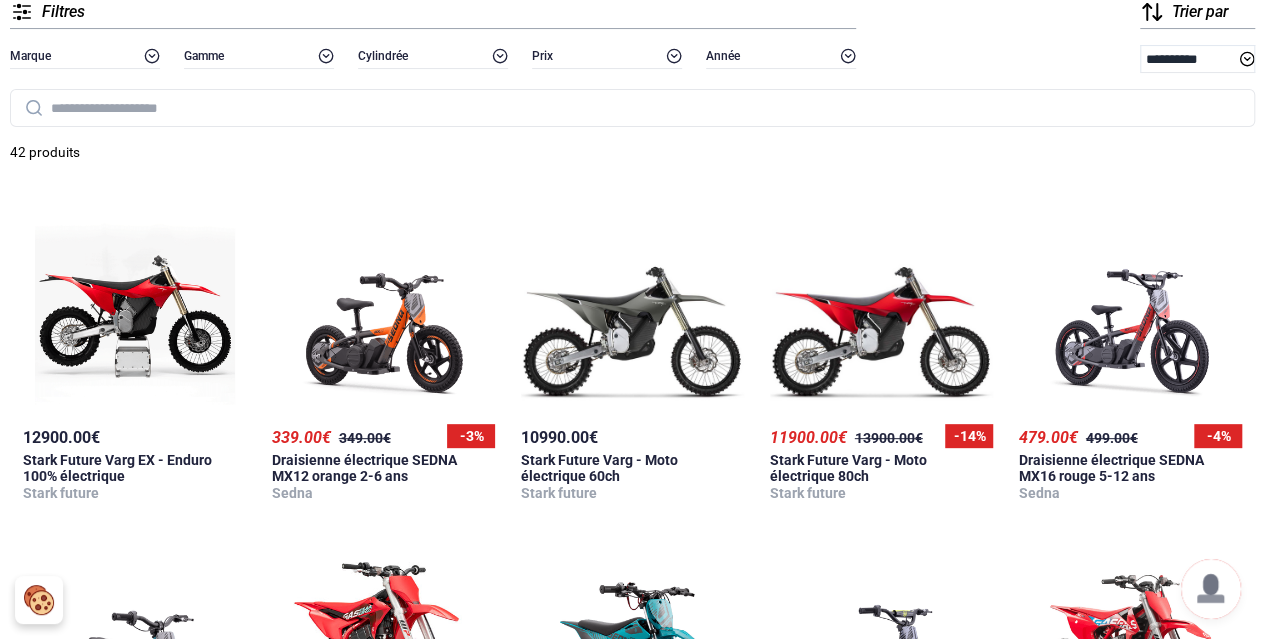 click on "999999 12900.00  € Stark Future Varg EX - Enduro 100% électrique Stark future 9999 339.00  € 349.00  € - 3 % Draisienne électrique SEDNA MX12 orange 2-6 ans Sedna 999999 10990.00  € Stark Future Varg - Moto électrique 60ch Stark future 999999 11900.00  € 13900.00  € - 14 % Stark Future Varg - Moto électrique 80ch Stark future 9999 479.00  € 499.00  € - 4 % Draisienne électrique SEDNA MX16 rouge 5-12 ans Sedna 9999 339.00  € 349.00  € - 3 % Draisienne électrique SEDNA MX12 bleu 2-6 ans Sedna 10 6859.00  € GASGAS MC-E 5 - Année 2025 Gasgas 9999 669.00  € 699.00  € - 4 % SEDNA TXR 500W bleu 4-7 ans Sedna 9999 479.00  € 499.00  € - 4 % Draisienne électrique SEDNA MX16 jaune 5-12 ans Sedna 10 4620.00  € GASGAS MC-E 3 - Année 2025 Gasgas 9999 479.00  € 499.00  € - 4 % SEDNA TXR 250W bleu 4-7 ans Sedna 10 2829.00  € GASGAS MC-E 2 - Année 2025 Gasgas 888888 2459.90  € 2559.90  € - 4 % Draisienne électrique GASGAS Factory Replica 20 E-Drive (10-12 ans) Gasgas 9999 -" at bounding box center (632, 1039) 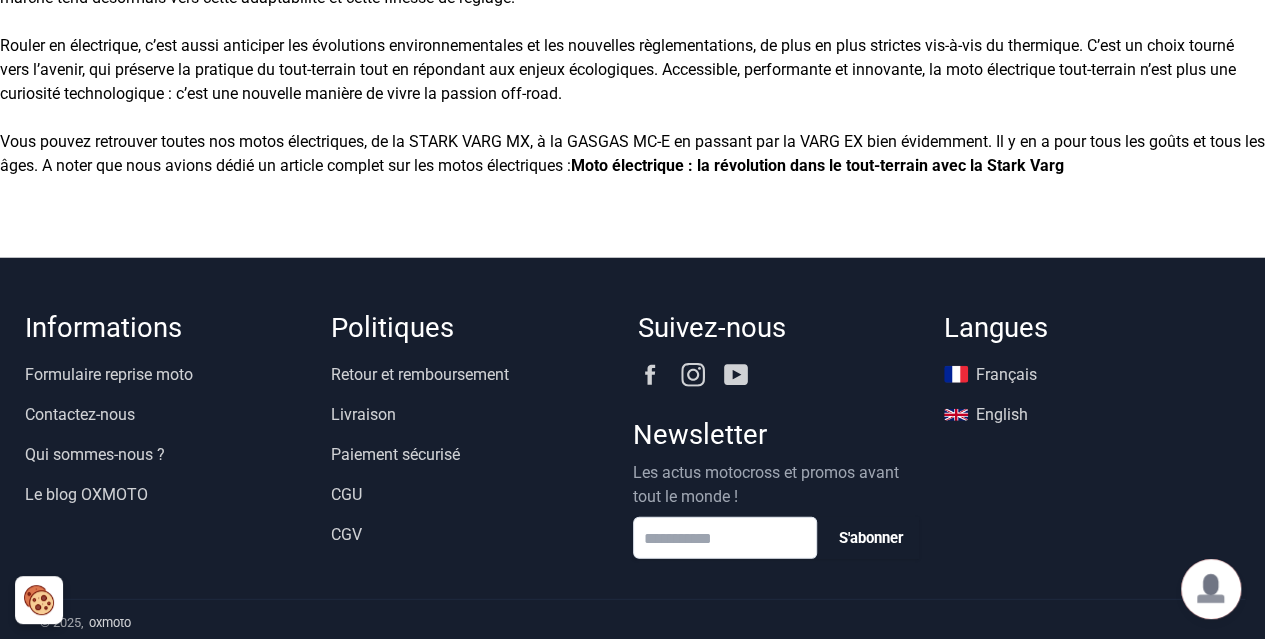 scroll, scrollTop: 2490, scrollLeft: 0, axis: vertical 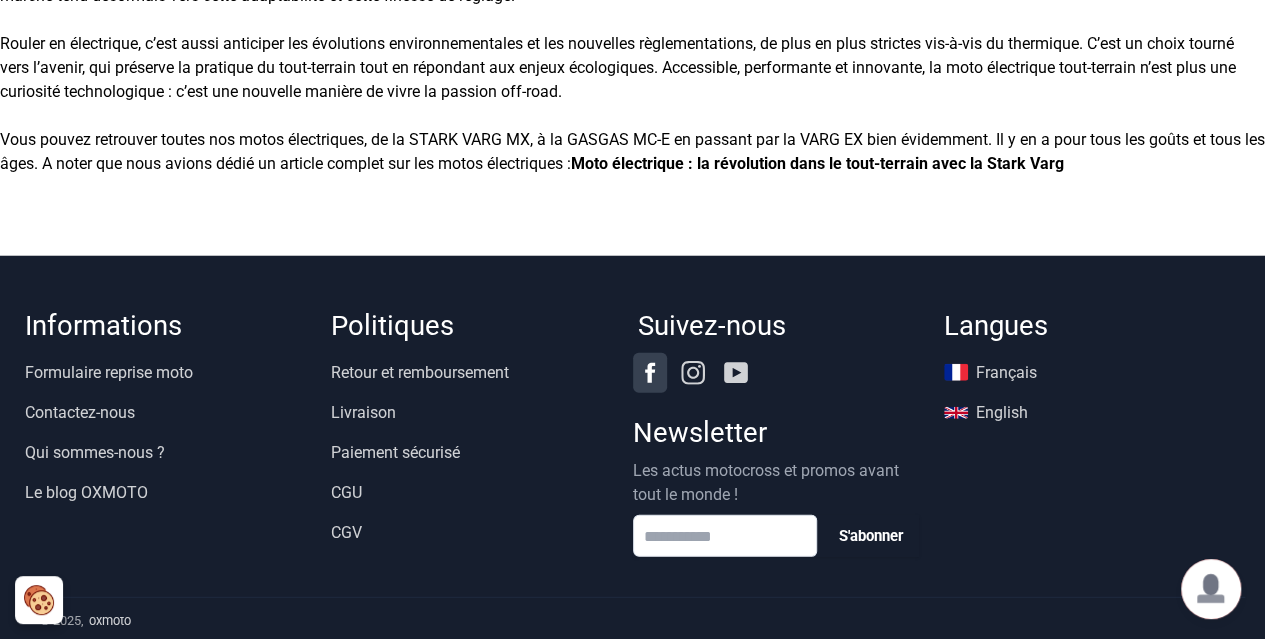 click 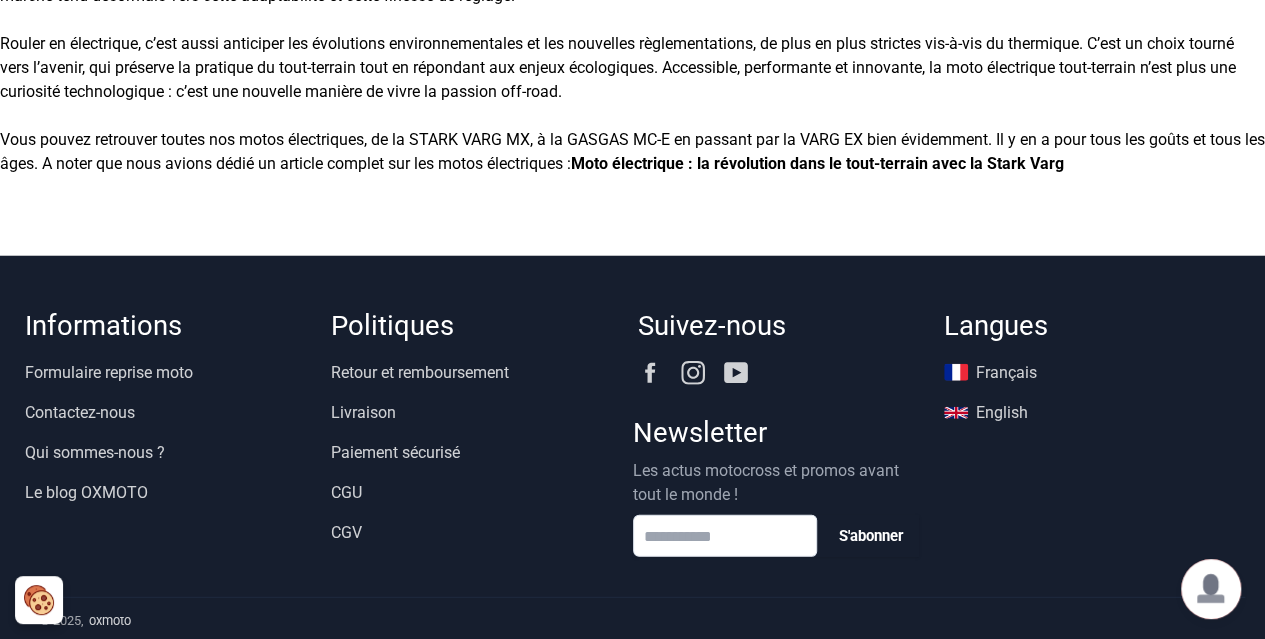drag, startPoint x: 593, startPoint y: 222, endPoint x: 574, endPoint y: 216, distance: 19.924858 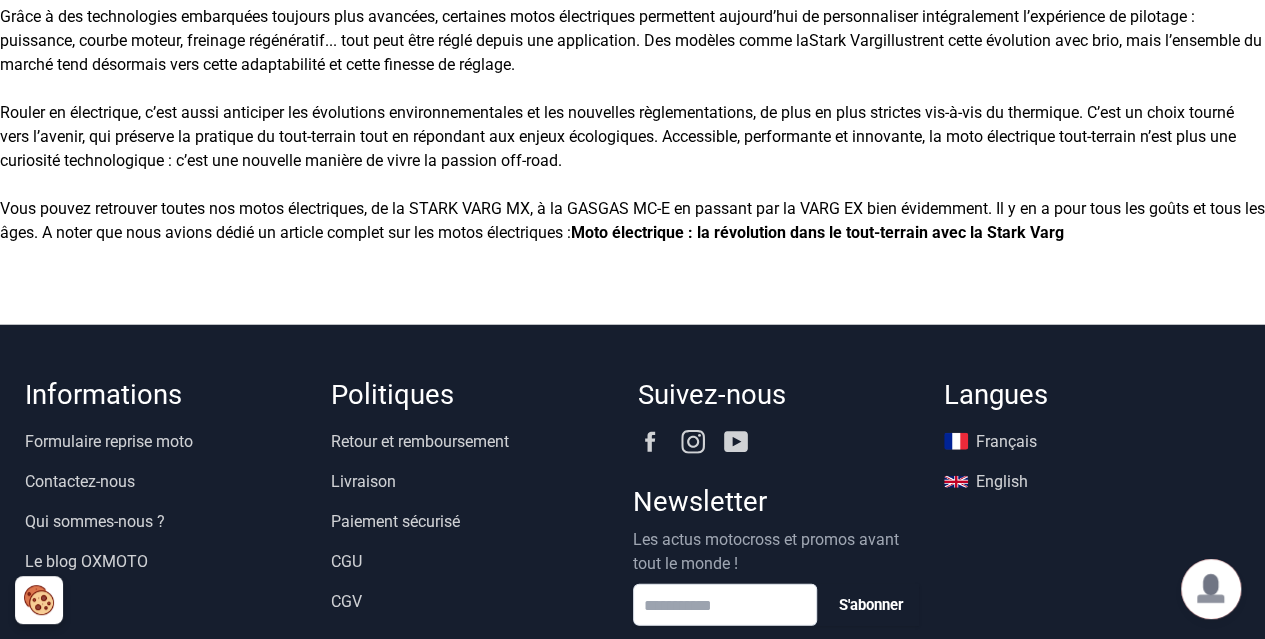 scroll, scrollTop: 2390, scrollLeft: 0, axis: vertical 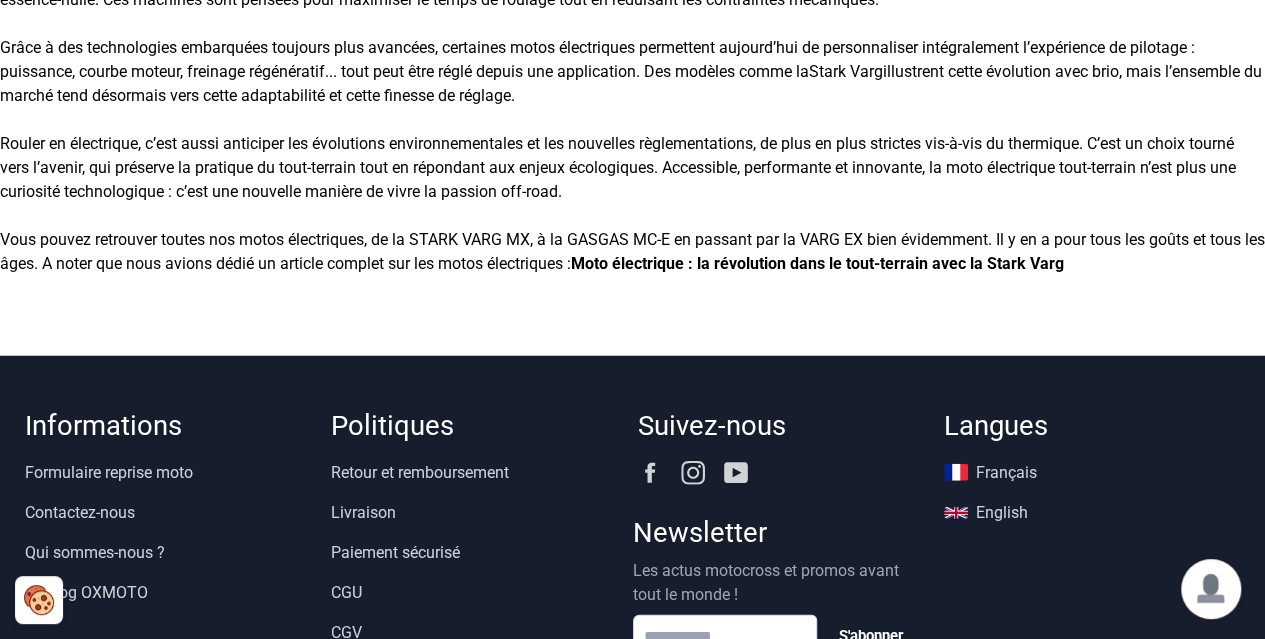 click at bounding box center [632, 216] 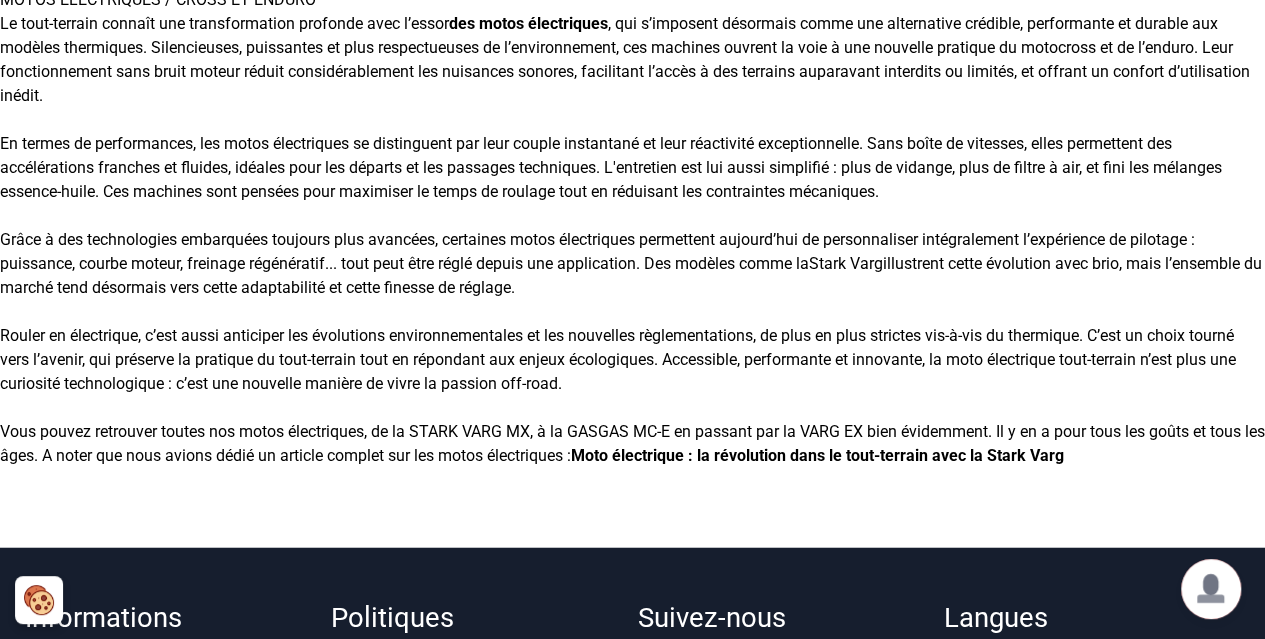 scroll, scrollTop: 2190, scrollLeft: 0, axis: vertical 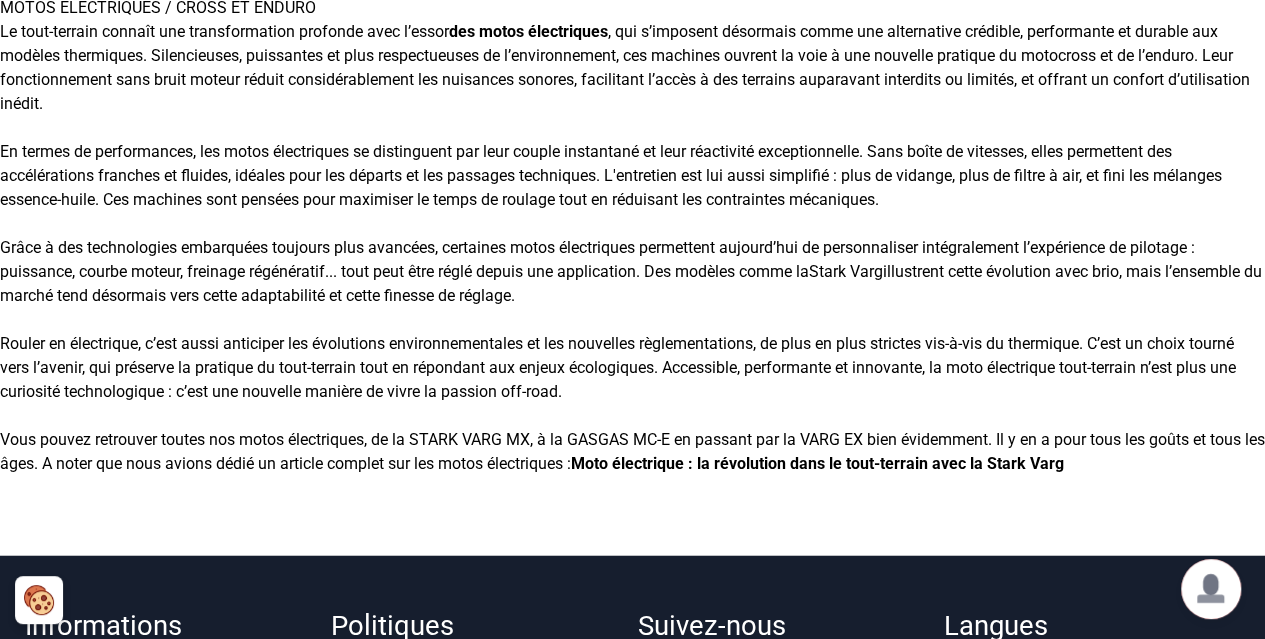 click at bounding box center [632, 416] 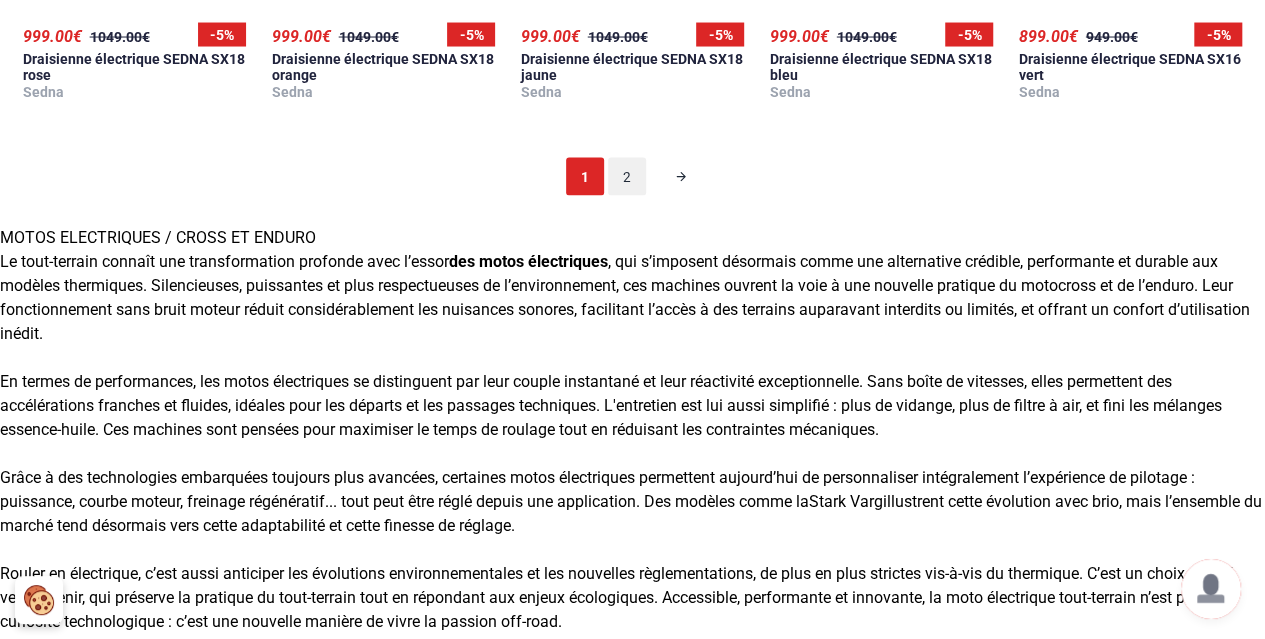 scroll, scrollTop: 1953, scrollLeft: 0, axis: vertical 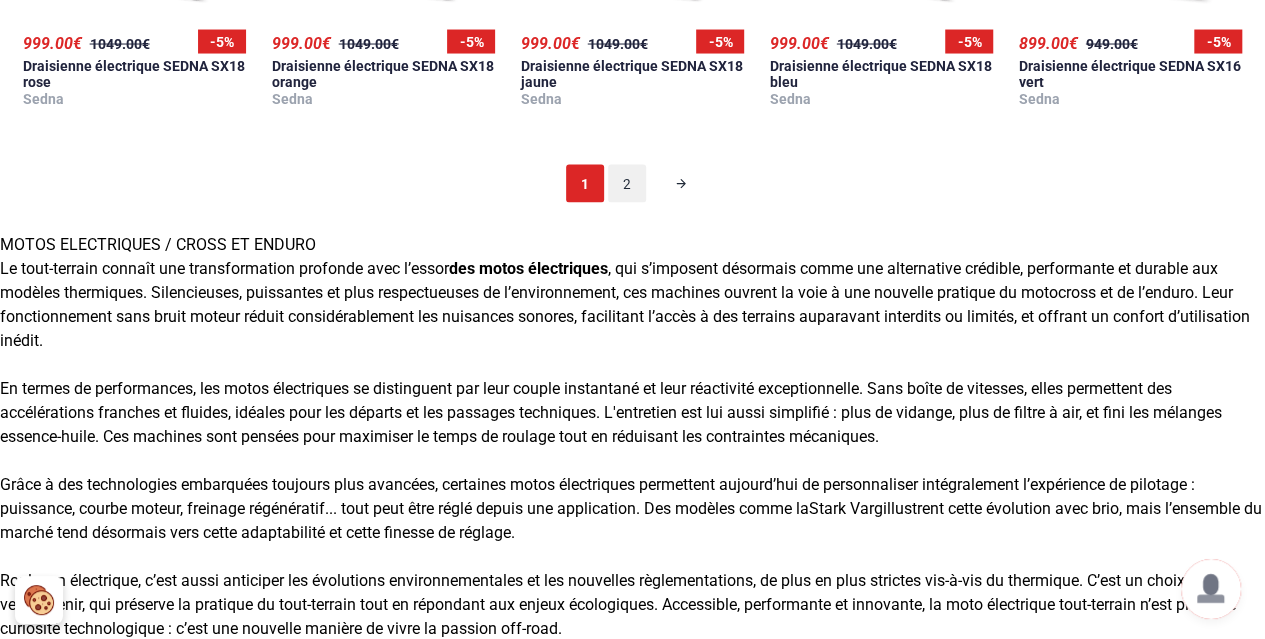 click at bounding box center (632, 461) 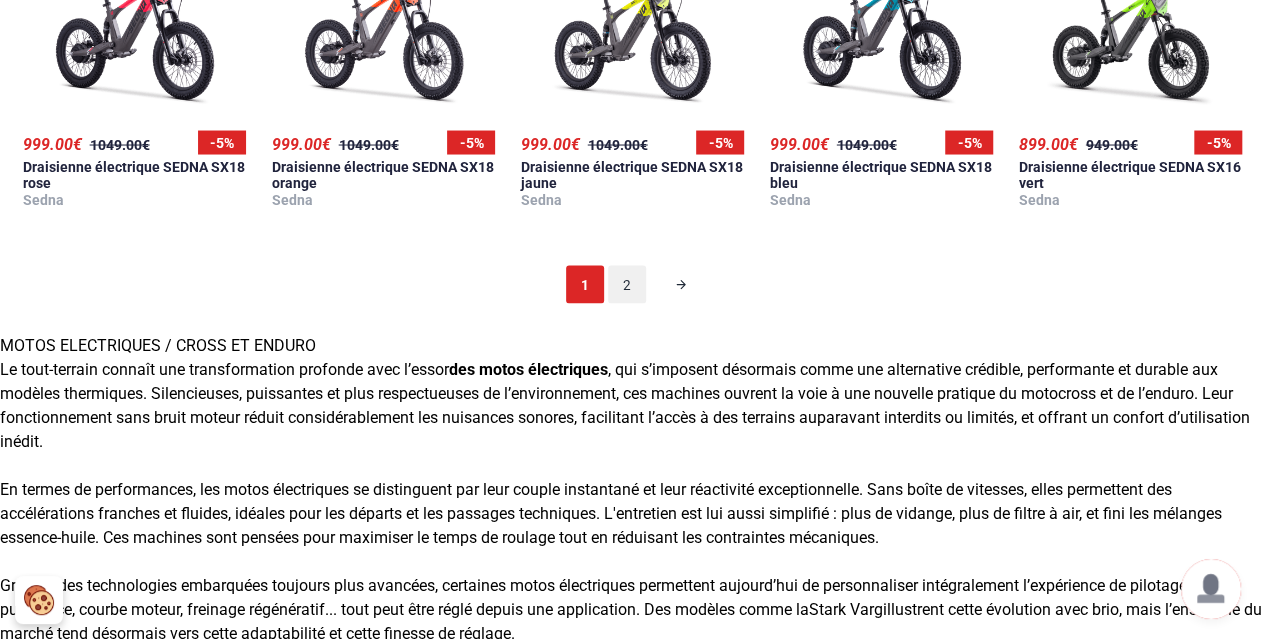 click on "MOTOS ELECTRIQUES / CROSS ET ENDURO" at bounding box center [632, 345] 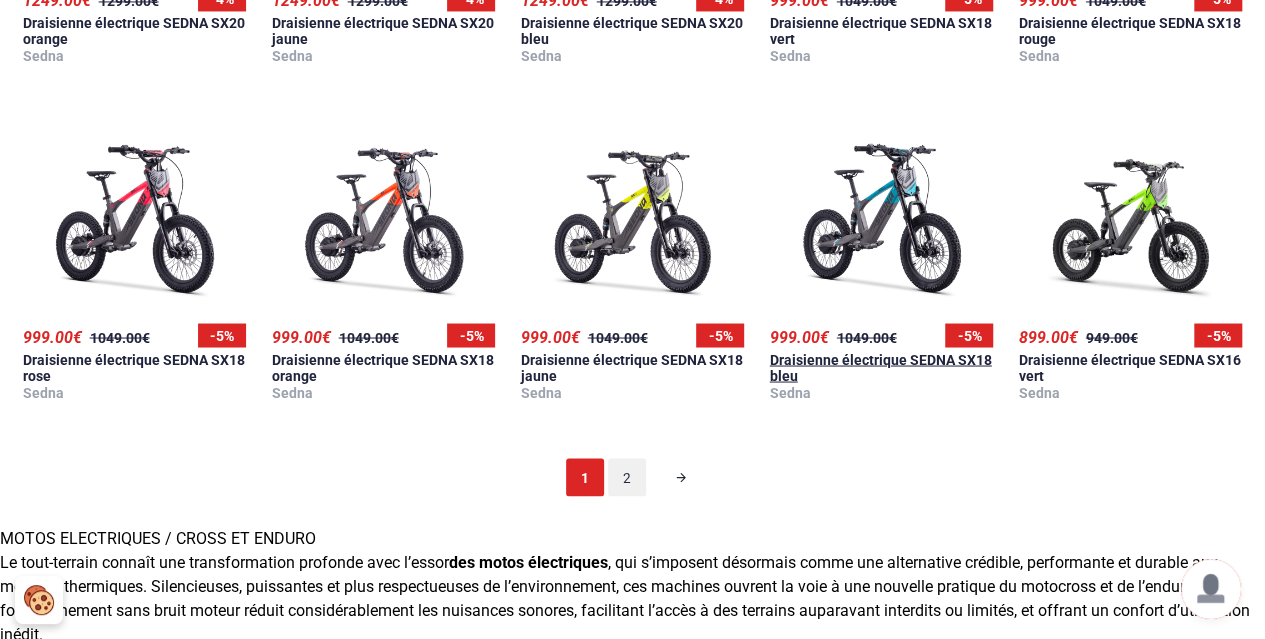 scroll, scrollTop: 1653, scrollLeft: 0, axis: vertical 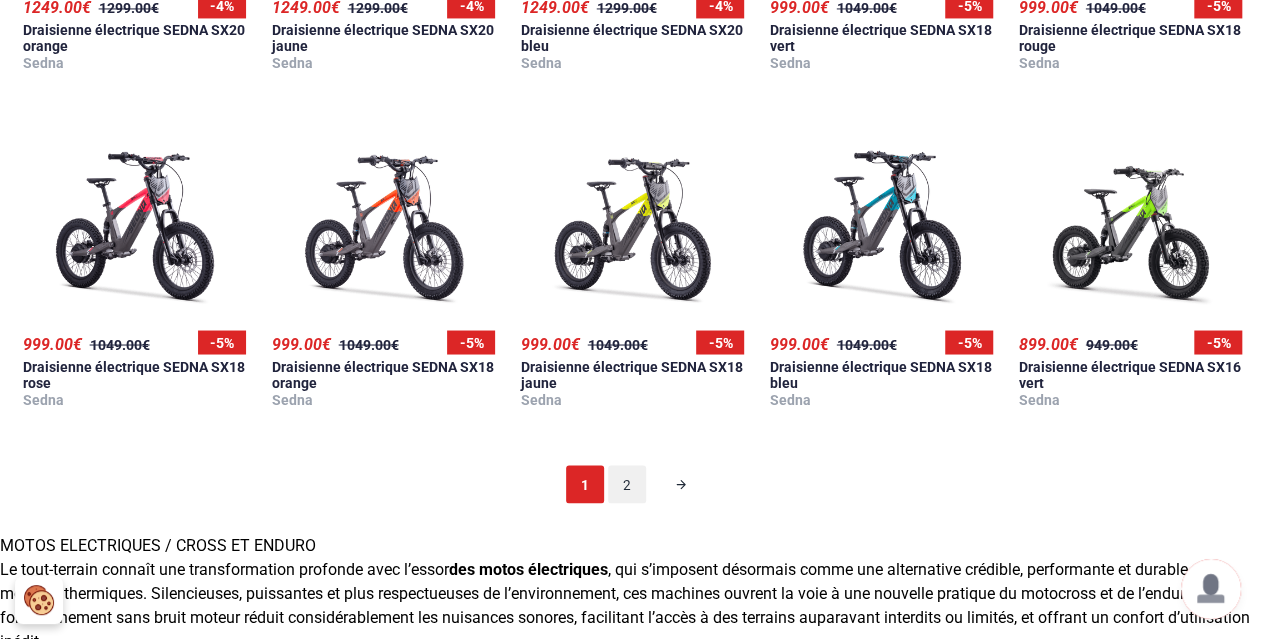 click on "999999 12900.00  € Stark Future Varg EX - Enduro 100% électrique Stark future 9999 339.00  € 349.00  € - 3 % Draisienne électrique SEDNA MX12 orange 2-6 ans Sedna 999999 10990.00  € Stark Future Varg - Moto électrique 60ch Stark future 999999 11900.00  € 13900.00  € - 14 % Stark Future Varg - Moto électrique 80ch Stark future 9999 479.00  € 499.00  € - 4 % Draisienne électrique SEDNA MX16 rouge 5-12 ans Sedna 9999 339.00  € 349.00  € - 3 % Draisienne électrique SEDNA MX12 bleu 2-6 ans Sedna 10 6859.00  € GASGAS MC-E 5 - Année 2025 Gasgas 9999 669.00  € 699.00  € - 4 % SEDNA TXR 500W bleu 4-7 ans Sedna 9999 479.00  € 499.00  € - 4 % Draisienne électrique SEDNA MX16 jaune 5-12 ans Sedna 10 4620.00  € GASGAS MC-E 3 - Année 2025 Gasgas 9999 479.00  € 499.00  € - 4 % SEDNA TXR 250W bleu 4-7 ans Sedna 10 2829.00  € GASGAS MC-E 2 - Année 2025 Gasgas 888888 2459.90  € 2559.90  € - 4 % Draisienne électrique GASGAS Factory Replica 20 E-Drive (10-12 ans) Gasgas 9999 -" at bounding box center (632, -414) 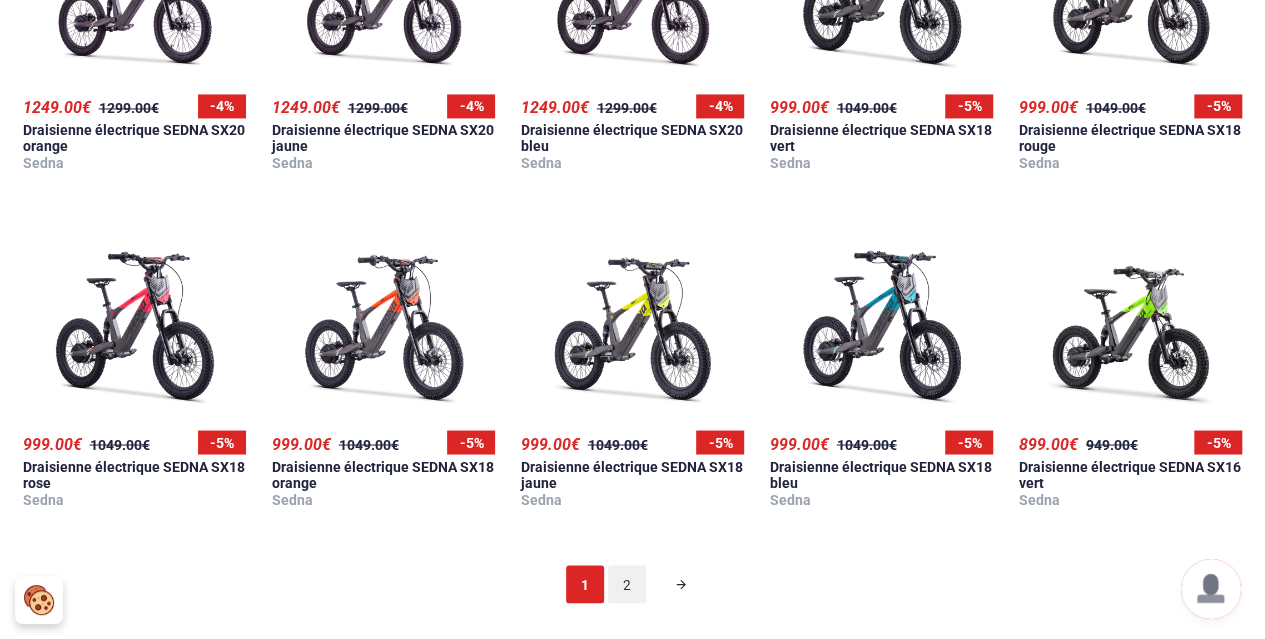 click on "999999 12900.00  € Stark Future Varg EX - Enduro 100% électrique Stark future 9999 339.00  € 349.00  € - 3 % Draisienne électrique SEDNA MX12 orange 2-6 ans Sedna 999999 10990.00  € Stark Future Varg - Moto électrique 60ch Stark future 999999 11900.00  € 13900.00  € - 14 % Stark Future Varg - Moto électrique 80ch Stark future 9999 479.00  € 499.00  € - 4 % Draisienne électrique SEDNA MX16 rouge 5-12 ans Sedna 9999 339.00  € 349.00  € - 3 % Draisienne électrique SEDNA MX12 bleu 2-6 ans Sedna 10 6859.00  € GASGAS MC-E 5 - Année 2025 Gasgas 9999 669.00  € 699.00  € - 4 % SEDNA TXR 500W bleu 4-7 ans Sedna 9999 479.00  € 499.00  € - 4 % Draisienne électrique SEDNA MX16 jaune 5-12 ans Sedna 10 4620.00  € GASGAS MC-E 3 - Année 2025 Gasgas 9999 479.00  € 499.00  € - 4 % SEDNA TXR 250W bleu 4-7 ans Sedna 10 2829.00  € GASGAS MC-E 2 - Année 2025 Gasgas 888888 2459.90  € 2559.90  € - 4 % Draisienne électrique GASGAS Factory Replica 20 E-Drive (10-12 ans) Gasgas 9999 -" at bounding box center (632, -314) 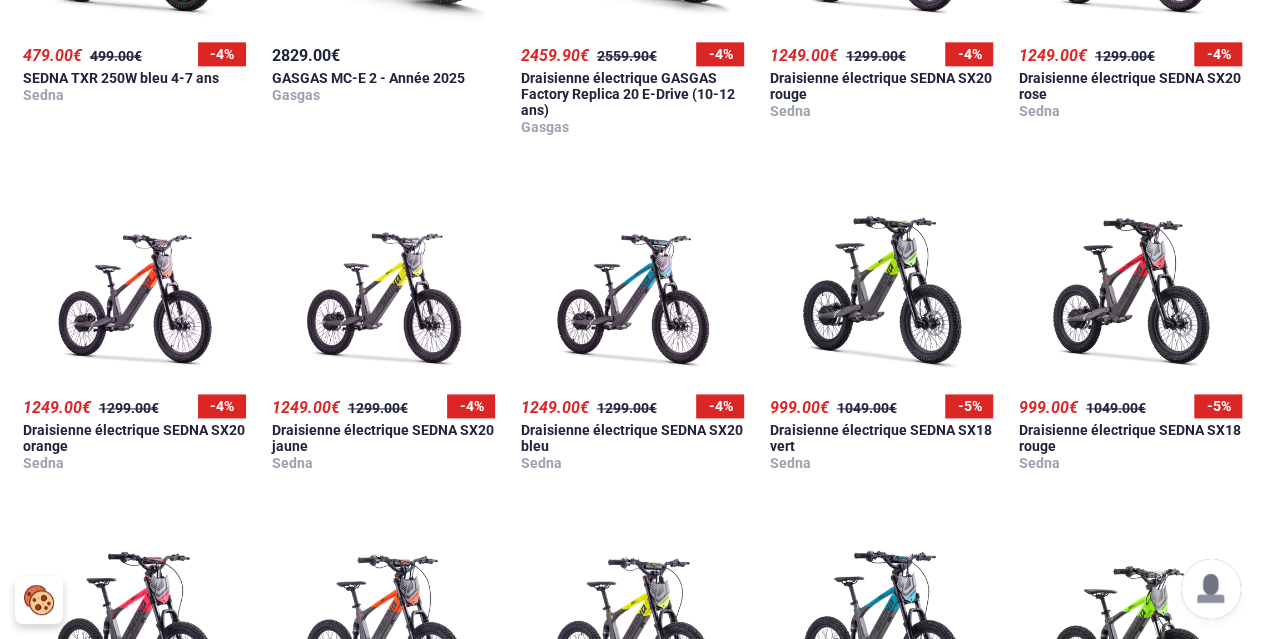 click on "999999 12900.00  € Stark Future Varg EX - Enduro 100% électrique Stark future 9999 339.00  € 349.00  € - 3 % Draisienne électrique SEDNA MX12 orange 2-6 ans Sedna 999999 10990.00  € Stark Future Varg - Moto électrique 60ch Stark future 999999 11900.00  € 13900.00  € - 14 % Stark Future Varg - Moto électrique 80ch Stark future 9999 479.00  € 499.00  € - 4 % Draisienne électrique SEDNA MX16 rouge 5-12 ans Sedna 9999 339.00  € 349.00  € - 3 % Draisienne électrique SEDNA MX12 bleu 2-6 ans Sedna 10 6859.00  € GASGAS MC-E 5 - Année 2025 Gasgas 9999 669.00  € 699.00  € - 4 % SEDNA TXR 500W bleu 4-7 ans Sedna 9999 479.00  € 499.00  € - 4 % Draisienne électrique SEDNA MX16 jaune 5-12 ans Sedna 10 4620.00  € GASGAS MC-E 3 - Année 2025 Gasgas 9999 479.00  € 499.00  € - 4 % SEDNA TXR 250W bleu 4-7 ans Sedna 10 2829.00  € GASGAS MC-E 2 - Année 2025 Gasgas 888888 2459.90  € 2559.90  € - 4 % Draisienne électrique GASGAS Factory Replica 20 E-Drive (10-12 ans) Gasgas 9999 -" at bounding box center (632, -14) 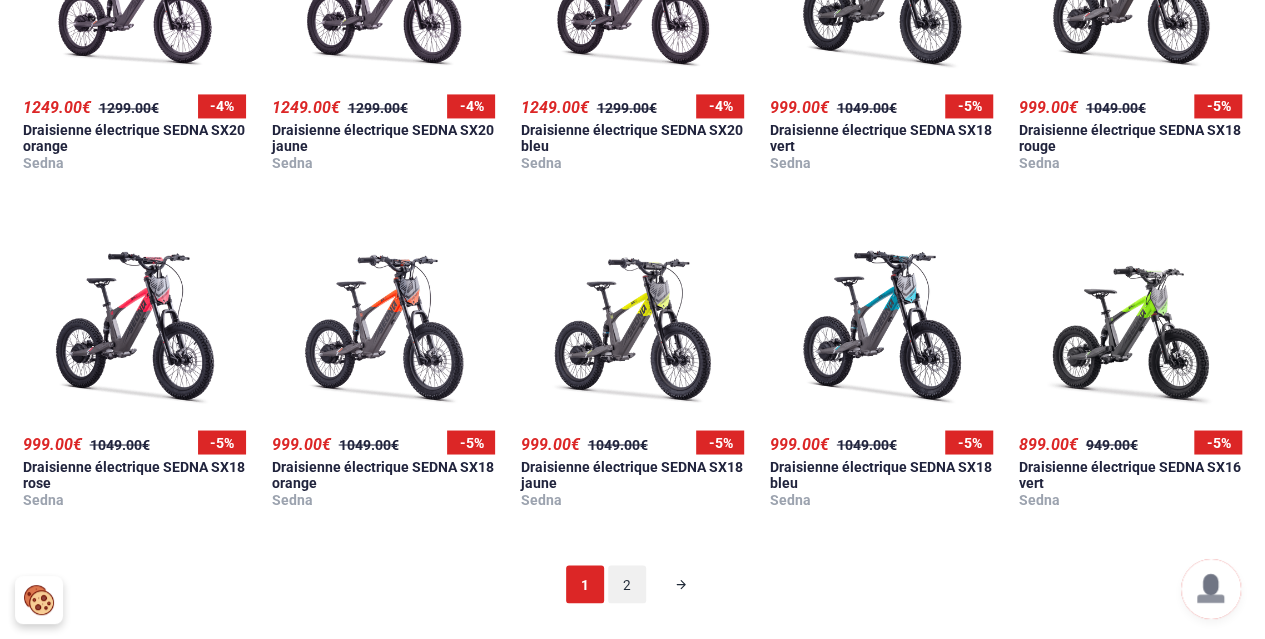 click on "999999 12900.00  € Stark Future Varg EX - Enduro 100% électrique Stark future 9999 339.00  € 349.00  € - 3 % Draisienne électrique SEDNA MX12 orange 2-6 ans Sedna 999999 10990.00  € Stark Future Varg - Moto électrique 60ch Stark future 999999 11900.00  € 13900.00  € - 14 % Stark Future Varg - Moto électrique 80ch Stark future 9999 479.00  € 499.00  € - 4 % Draisienne électrique SEDNA MX16 rouge 5-12 ans Sedna 9999 339.00  € 349.00  € - 3 % Draisienne électrique SEDNA MX12 bleu 2-6 ans Sedna 10 6859.00  € GASGAS MC-E 5 - Année 2025 Gasgas 9999 669.00  € 699.00  € - 4 % SEDNA TXR 500W bleu 4-7 ans Sedna 9999 479.00  € 499.00  € - 4 % Draisienne électrique SEDNA MX16 jaune 5-12 ans Sedna 10 4620.00  € GASGAS MC-E 3 - Année 2025 Gasgas 9999 479.00  € 499.00  € - 4 % SEDNA TXR 250W bleu 4-7 ans Sedna 10 2829.00  € GASGAS MC-E 2 - Année 2025 Gasgas 888888 2459.90  € 2559.90  € - 4 % Draisienne électrique GASGAS Factory Replica 20 E-Drive (10-12 ans) Gasgas 9999 -" at bounding box center [632, -314] 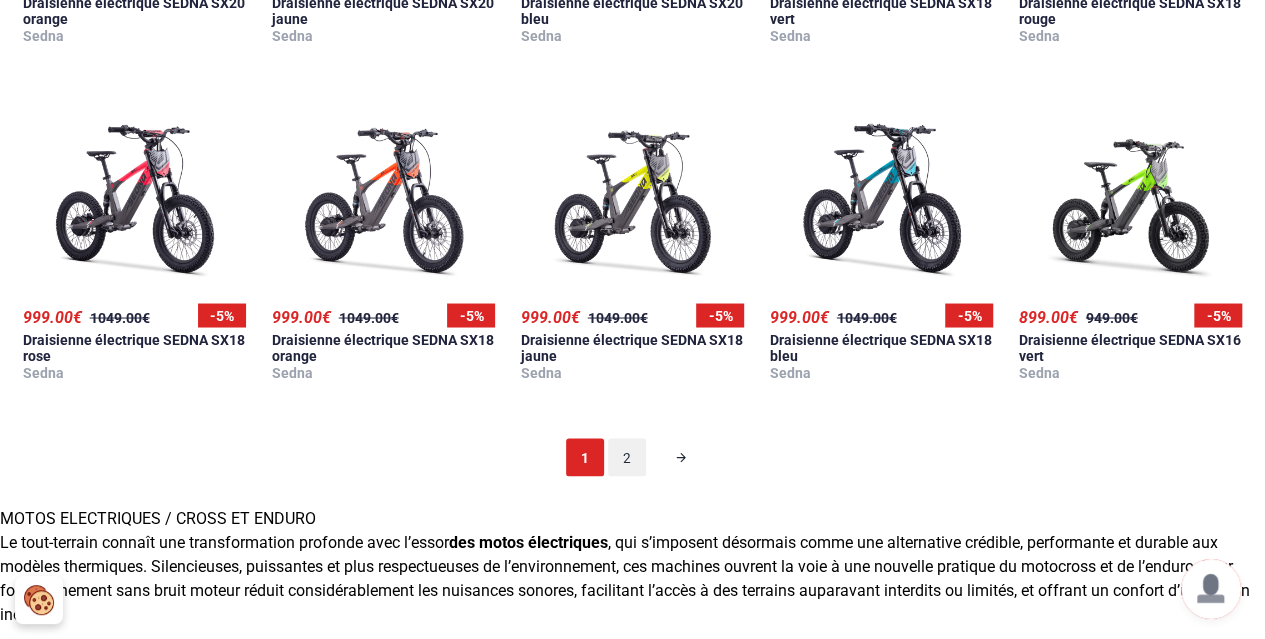 scroll, scrollTop: 1753, scrollLeft: 0, axis: vertical 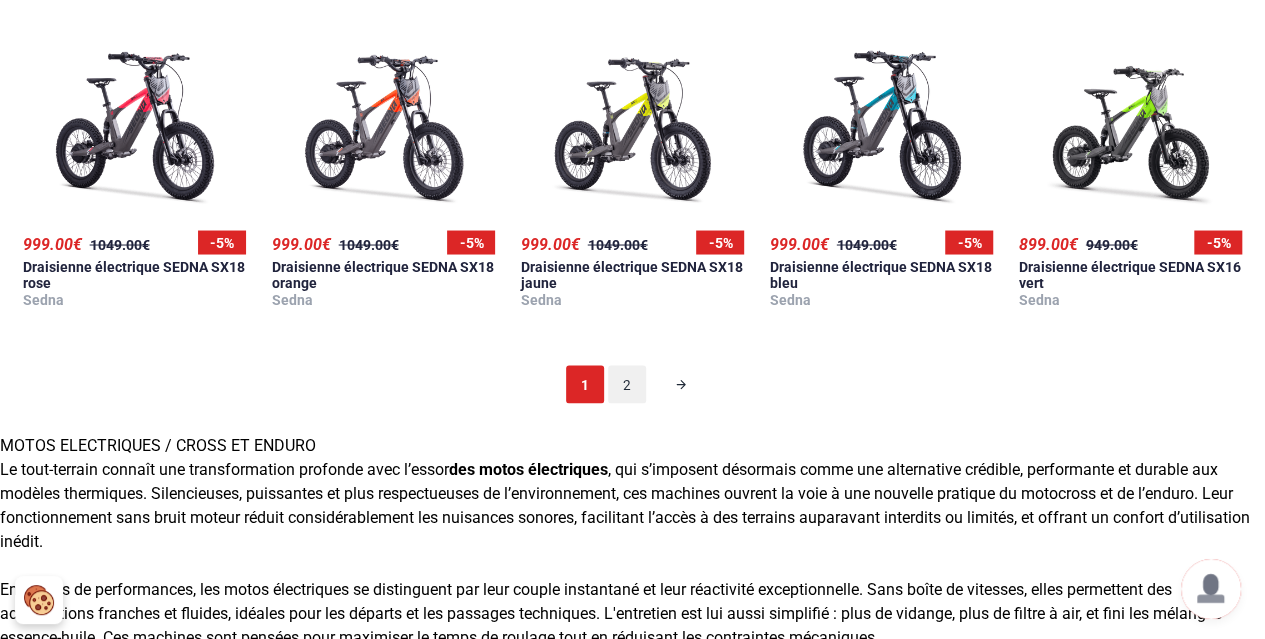 click on "999999 12900.00  € Stark Future Varg EX - Enduro 100% électrique Stark future 9999 339.00  € 349.00  € - 3 % Draisienne électrique SEDNA MX12 orange 2-6 ans Sedna 999999 10990.00  € Stark Future Varg - Moto électrique 60ch Stark future 999999 11900.00  € 13900.00  € - 14 % Stark Future Varg - Moto électrique 80ch Stark future 9999 479.00  € 499.00  € - 4 % Draisienne électrique SEDNA MX16 rouge 5-12 ans 9999" at bounding box center (632, 368) 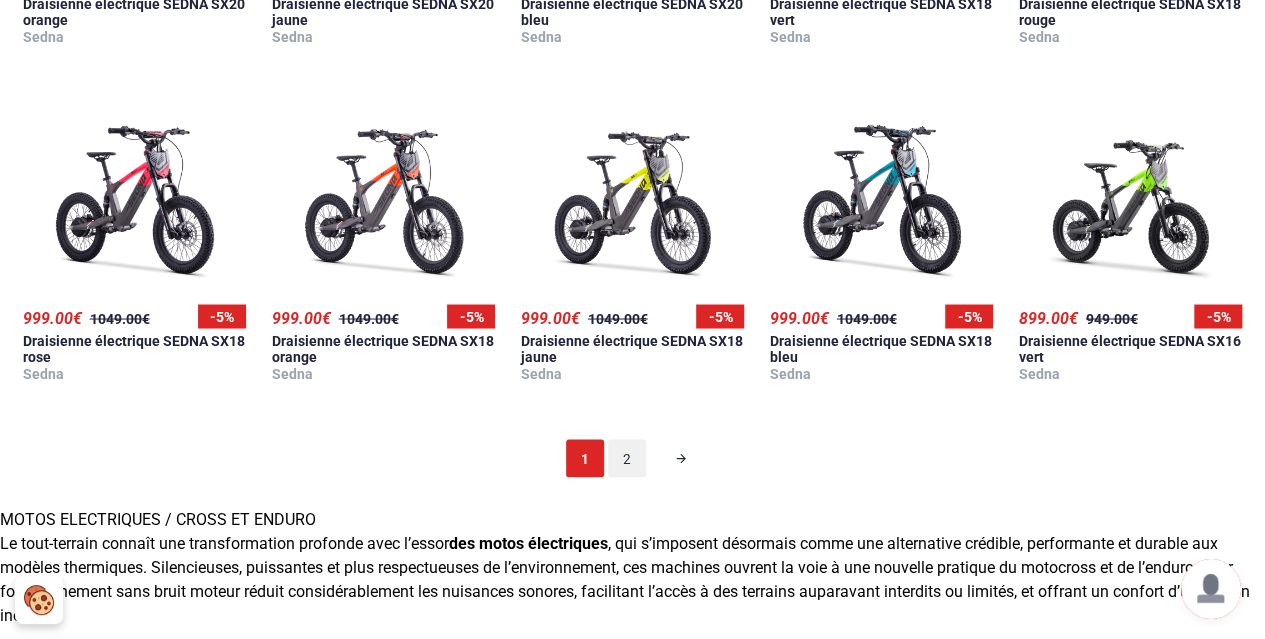 scroll, scrollTop: 1653, scrollLeft: 0, axis: vertical 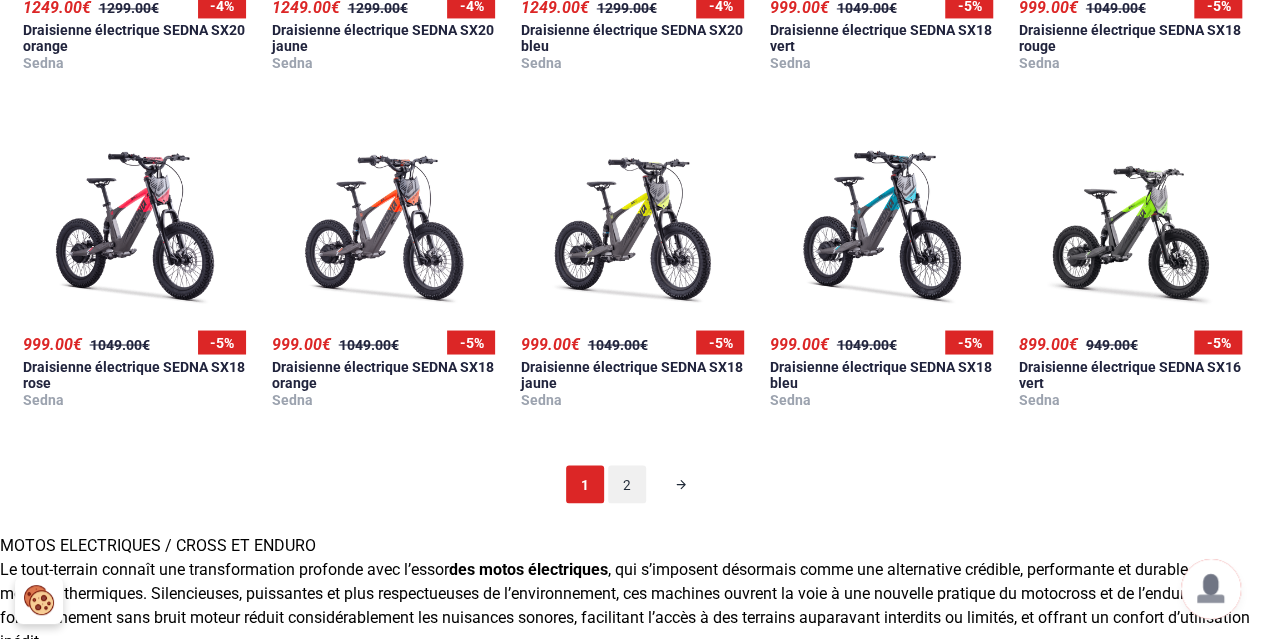 click on "999999 12900.00  € Stark Future Varg EX - Enduro 100% électrique Stark future 9999 339.00  € 349.00  € - 3 % Draisienne électrique SEDNA MX12 orange 2-6 ans Sedna 999999 10990.00  € Stark Future Varg - Moto électrique 60ch Stark future 999999 11900.00  € 13900.00  € - 14 % Stark Future Varg - Moto électrique 80ch Stark future 9999 479.00  € 499.00  € - 4 % Draisienne électrique SEDNA MX16 rouge 5-12 ans Sedna 9999 339.00  € 349.00  € - 3 % Draisienne électrique SEDNA MX12 bleu 2-6 ans Sedna 10 6859.00  € GASGAS MC-E 5 - Année 2025 Gasgas 9999 669.00  € 699.00  € - 4 % SEDNA TXR 500W bleu 4-7 ans Sedna 9999 479.00  € 499.00  € - 4 % Draisienne électrique SEDNA MX16 jaune 5-12 ans Sedna 10 4620.00  € GASGAS MC-E 3 - Année 2025 Gasgas 9999 479.00  € 499.00  € - 4 % SEDNA TXR 250W bleu 4-7 ans Sedna 10 2829.00  € GASGAS MC-E 2 - Année 2025 Gasgas 888888 2459.90  € 2559.90  € - 4 % Draisienne électrique GASGAS Factory Replica 20 E-Drive (10-12 ans) Gasgas 9999 -" at bounding box center (632, -414) 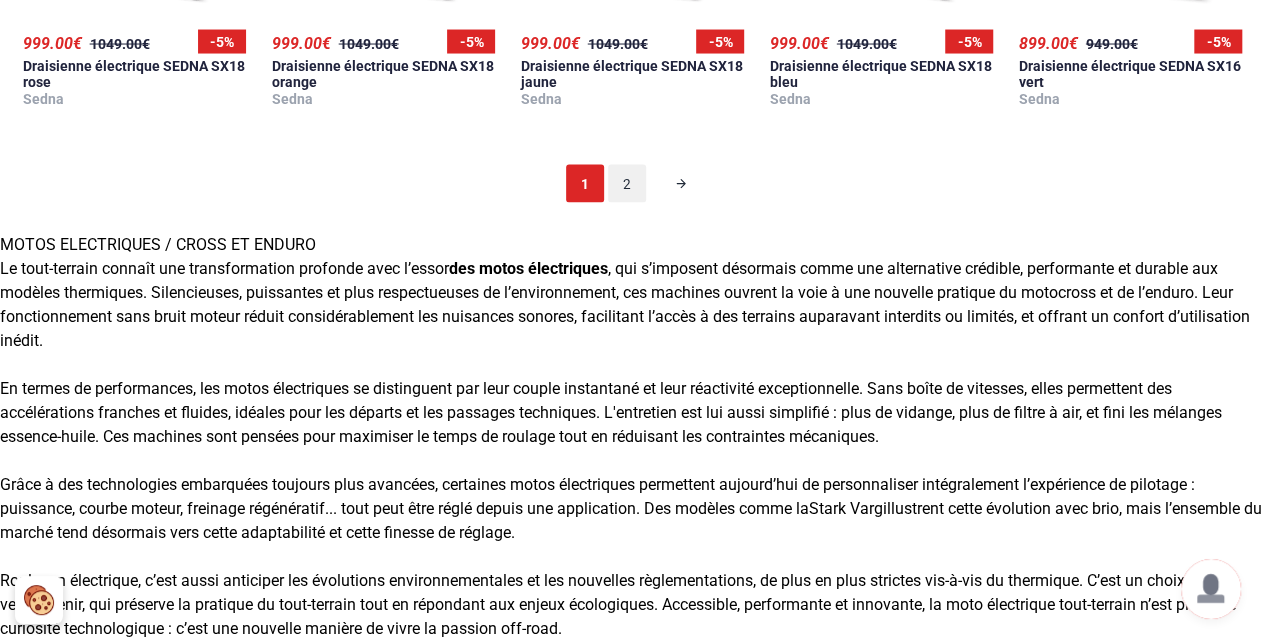 click on "Le tout-terrain connaît une transformation profonde avec l’essor  des motos électriques , qui s’imposent désormais comme une alternative crédible, performante et durable aux modèles thermiques. Silencieuses, puissantes et plus respectueuses de l’environnement, ces machines ouvrent la voie à une nouvelle pratique du motocross et de l’enduro. Leur fonctionnement sans bruit moteur réduit considérablement les nuisances sonores, facilitant l’accès à des terrains auparavant interdits ou limités, et offrant un confort d’utilisation inédit." at bounding box center [632, 305] 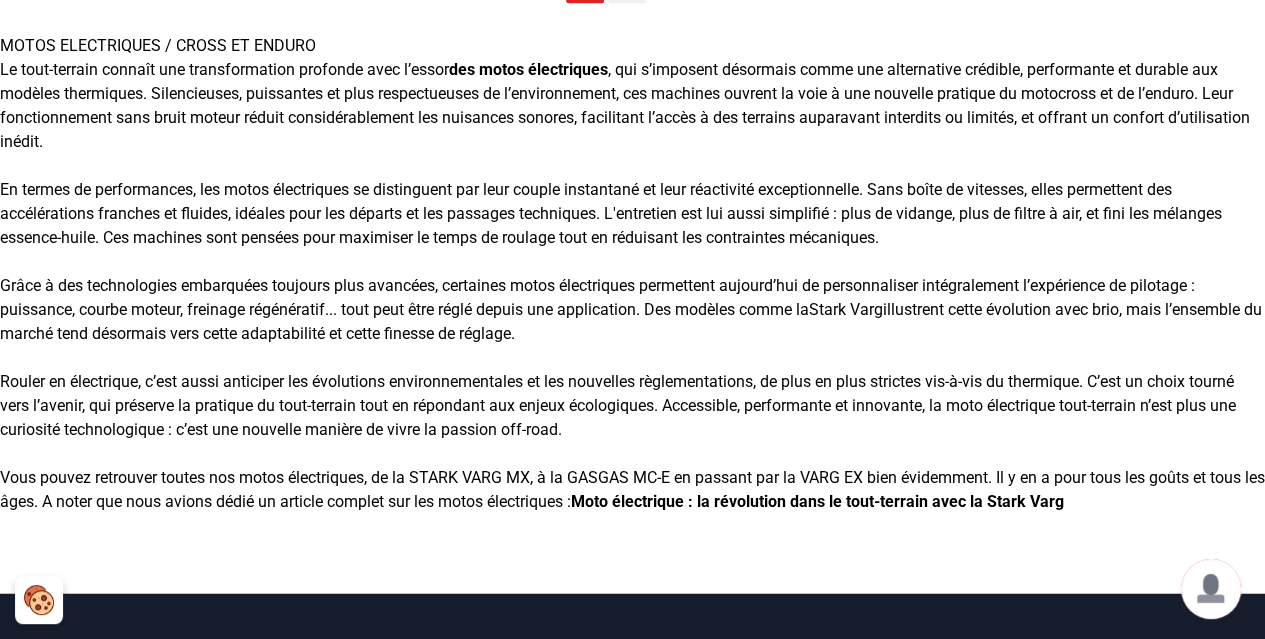 scroll, scrollTop: 2153, scrollLeft: 0, axis: vertical 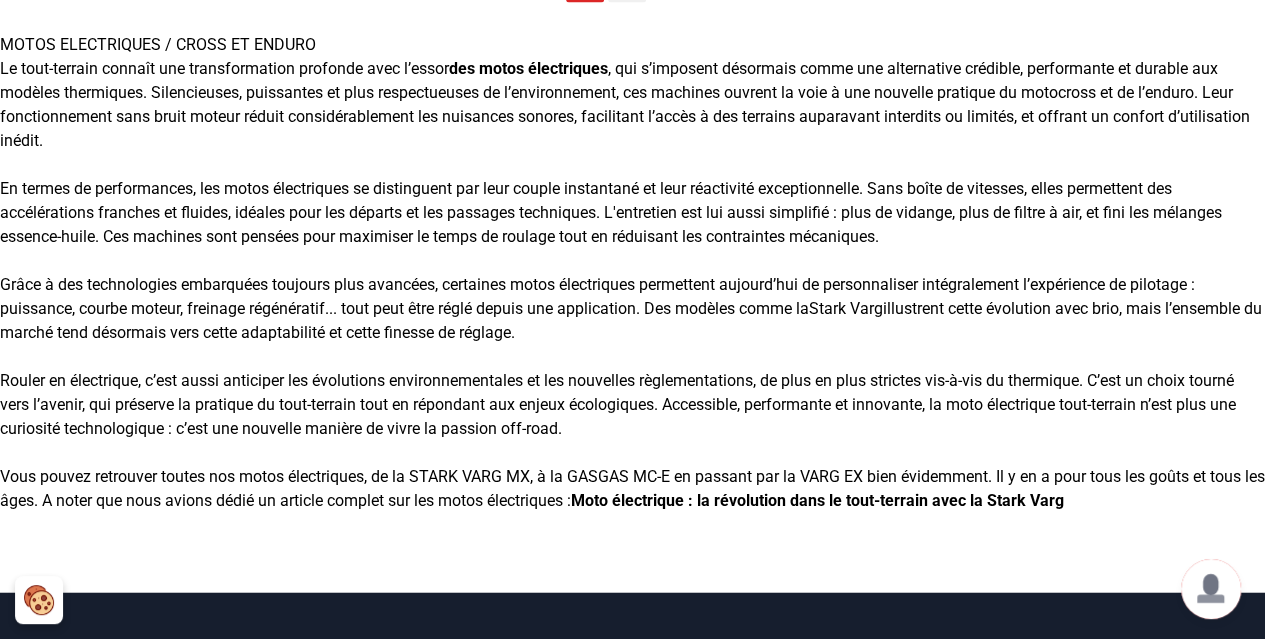 click at bounding box center (632, 357) 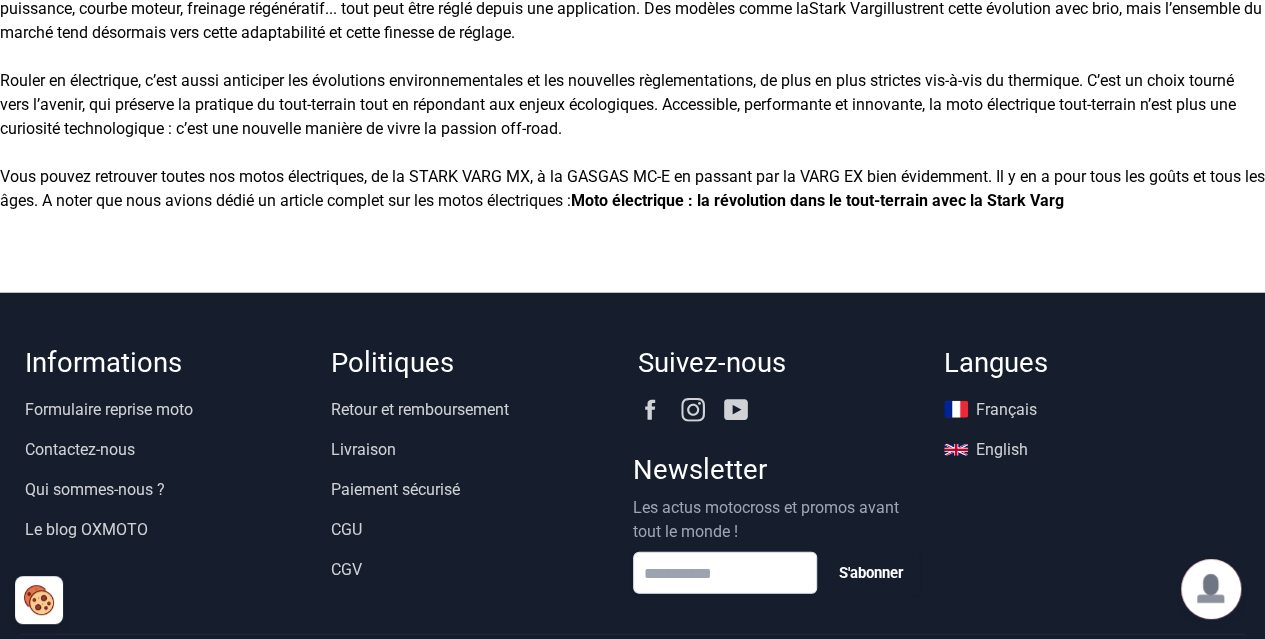 click on "**********" at bounding box center [632, -1030] 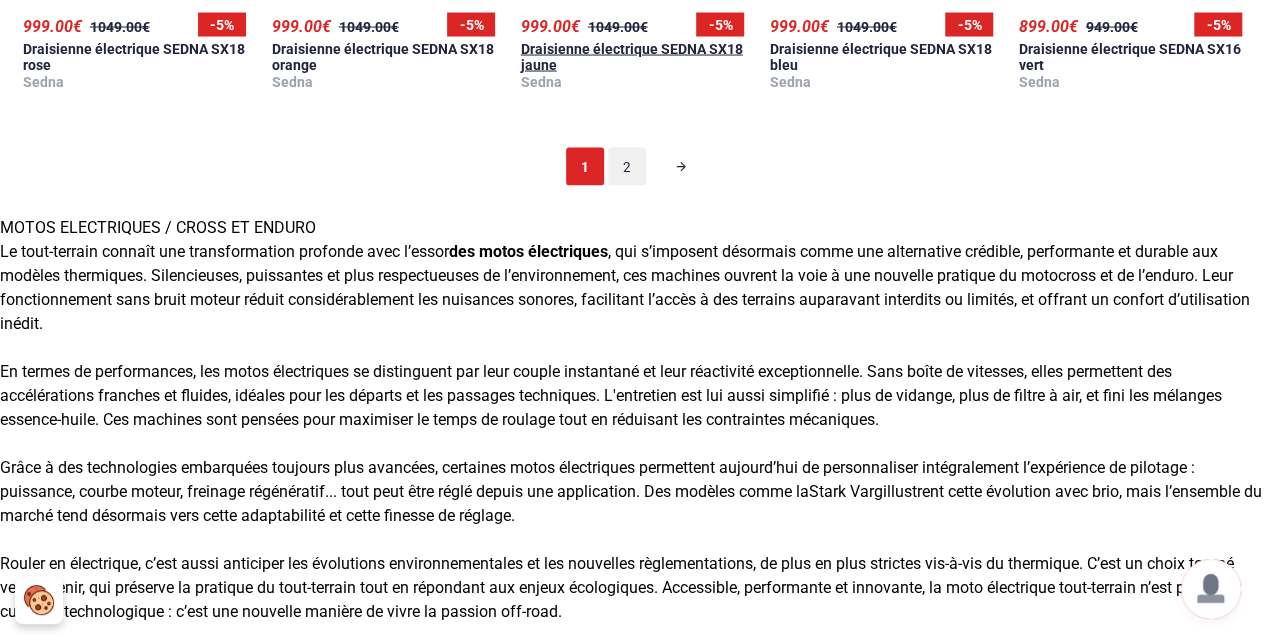 scroll, scrollTop: 1890, scrollLeft: 0, axis: vertical 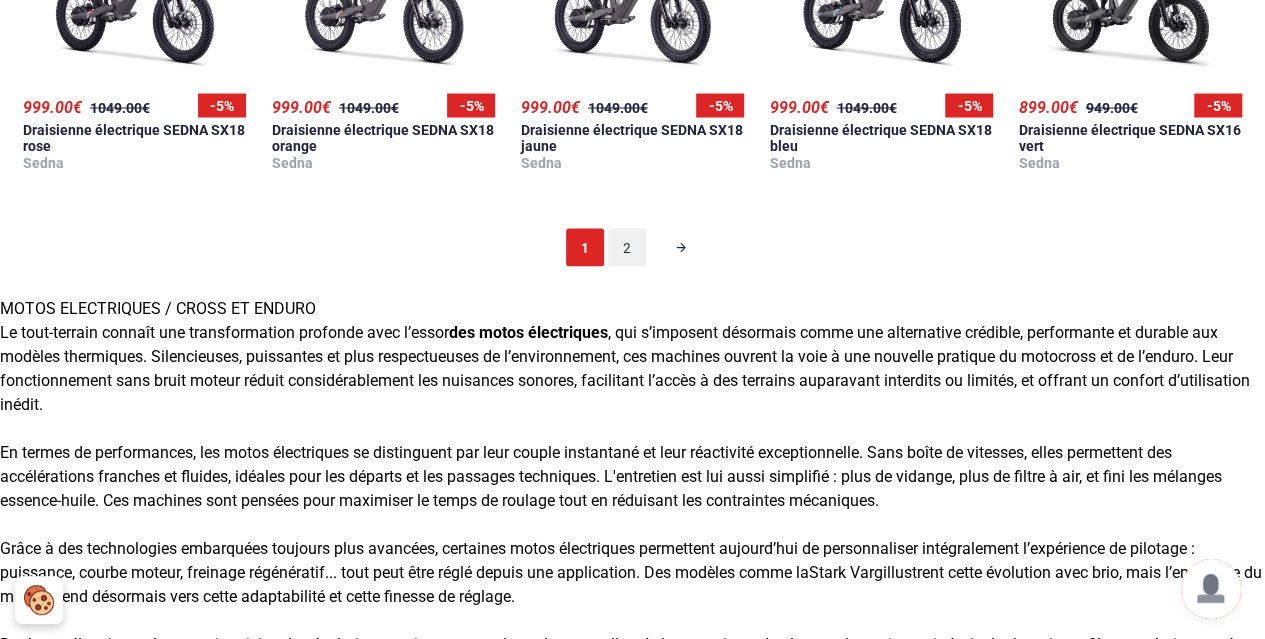 click on "Le tout-terrain connaît une transformation profonde avec l’essor  des motos électriques , qui s’imposent désormais comme une alternative crédible, performante et durable aux modèles thermiques. Silencieuses, puissantes et plus respectueuses de l’environnement, ces machines ouvrent la voie à une nouvelle pratique du motocross et de l’enduro. Leur fonctionnement sans bruit moteur réduit considérablement les nuisances sonores, facilitant l’accès à des terrains auparavant interdits ou limités, et offrant un confort d’utilisation inédit." at bounding box center [632, 368] 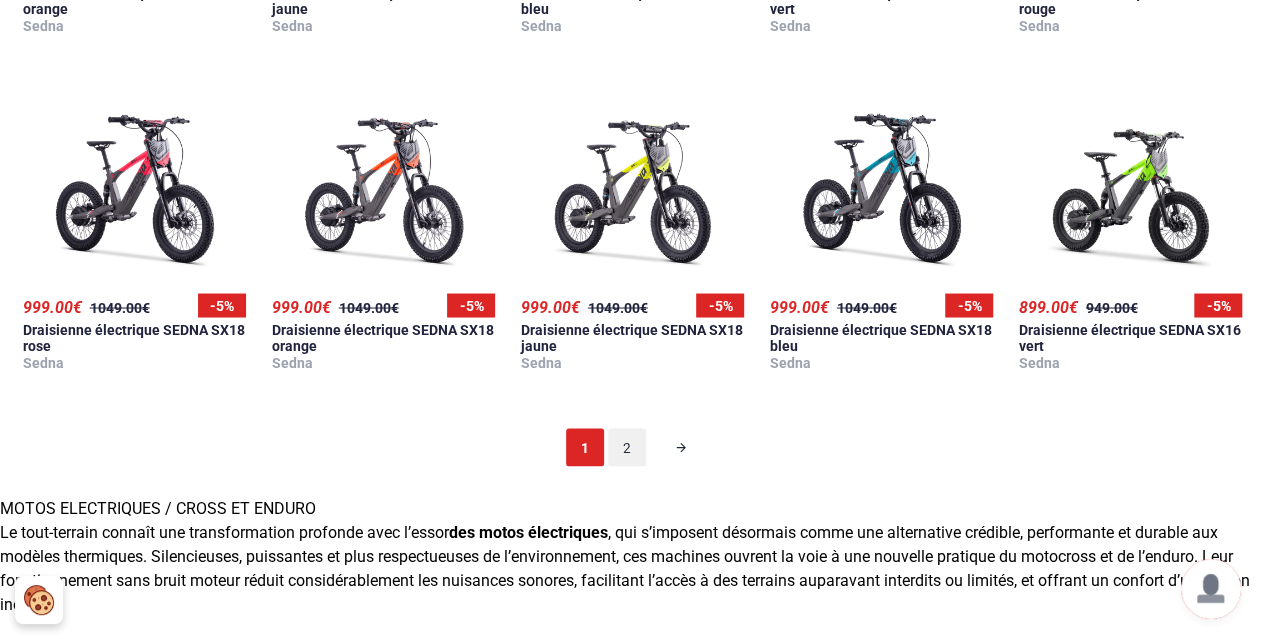 click on "999999 12900.00  € Stark Future Varg EX - Enduro 100% électrique Stark future 9999 339.00  € 349.00  € - 3 % Draisienne électrique SEDNA MX12 orange 2-6 ans Sedna 999999 10990.00  € Stark Future Varg - Moto électrique 60ch Stark future 999999 11900.00  € 13900.00  € - 14 % Stark Future Varg - Moto électrique 80ch Stark future 9999 479.00  € 499.00  € - 4 % Draisienne électrique SEDNA MX16 rouge 5-12 ans 9999" at bounding box center (632, 447) 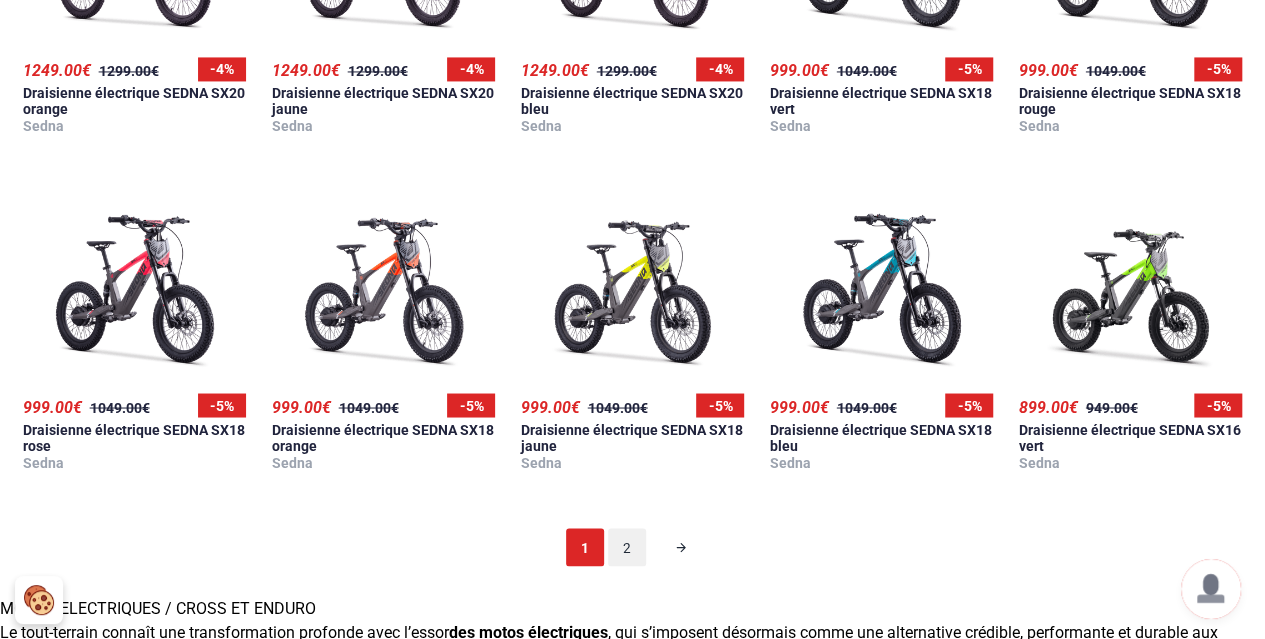click on "999999 12900.00  € Stark Future Varg EX - Enduro 100% électrique Stark future 9999 339.00  € 349.00  € - 3 % Draisienne électrique SEDNA MX12 orange 2-6 ans Sedna 999999 10990.00  € Stark Future Varg - Moto électrique 60ch Stark future 999999 11900.00  € 13900.00  € - 14 % Stark Future Varg - Moto électrique 80ch Stark future 9999 479.00  € 499.00  € - 4 % Draisienne électrique SEDNA MX16 rouge 5-12 ans Sedna 9999 339.00  € 349.00  € - 3 % Draisienne électrique SEDNA MX12 bleu 2-6 ans Sedna 10 6859.00  € GASGAS MC-E 5 - Année 2025 Gasgas 9999 669.00  € 699.00  € - 4 % SEDNA TXR 500W bleu 4-7 ans Sedna 9999 479.00  € 499.00  € - 4 % Draisienne électrique SEDNA MX16 jaune 5-12 ans Sedna 10 4620.00  € GASGAS MC-E 3 - Année 2025 Gasgas 9999 479.00  € 499.00  € - 4 % SEDNA TXR 250W bleu 4-7 ans Sedna 10 2829.00  € GASGAS MC-E 2 - Année 2025 Gasgas 888888 2459.90  € 2559.90  € - 4 % Draisienne électrique GASGAS Factory Replica 20 E-Drive (10-12 ans) Gasgas 9999 -" at bounding box center (632, -351) 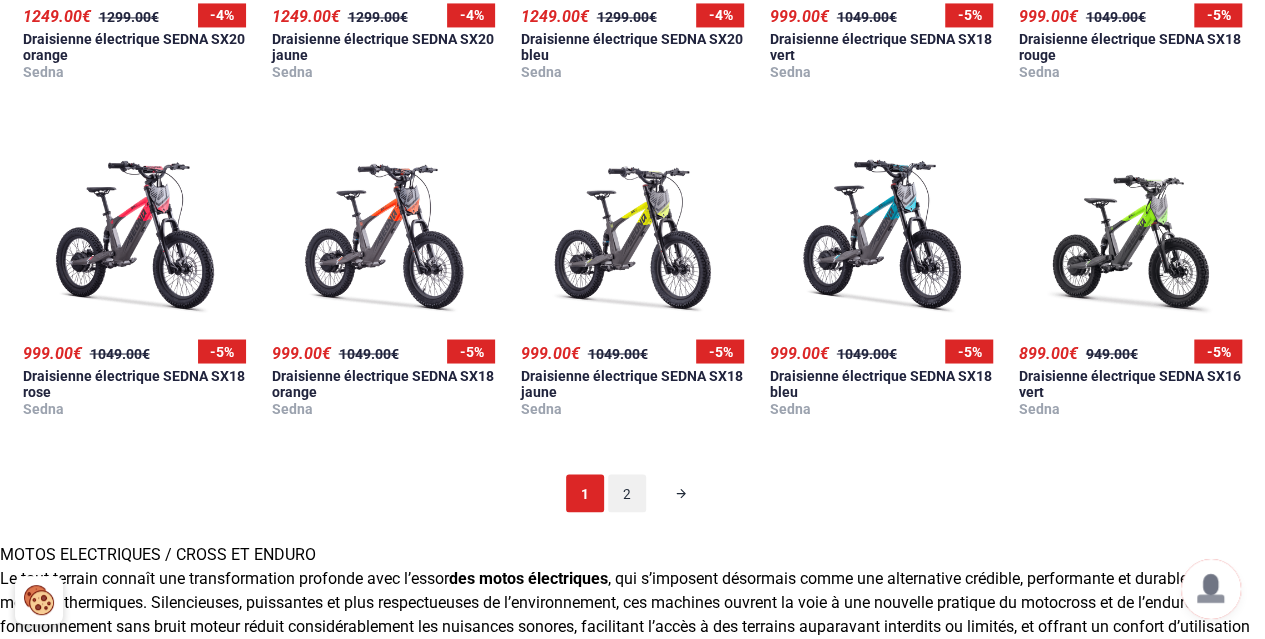 scroll, scrollTop: 1690, scrollLeft: 0, axis: vertical 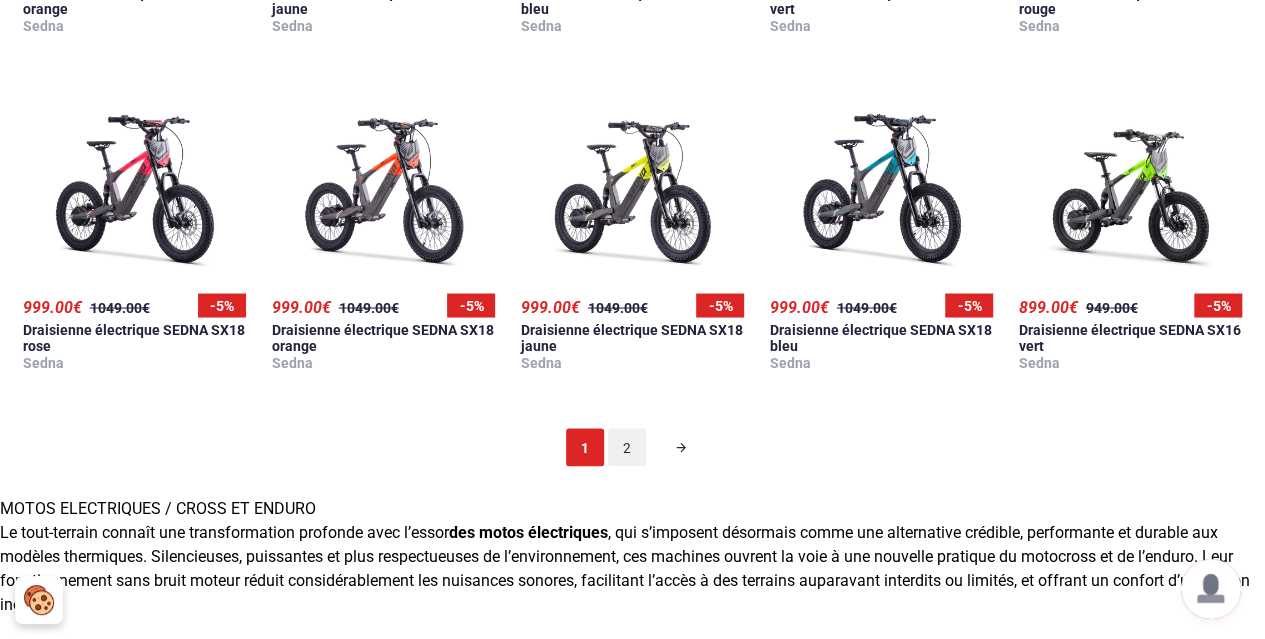 click on "999999 12900.00  € Stark Future Varg EX - Enduro 100% électrique Stark future 9999 339.00  € 349.00  € - 3 % Draisienne électrique SEDNA MX12 orange 2-6 ans Sedna 999999 10990.00  € Stark Future Varg - Moto électrique 60ch Stark future 999999 11900.00  € 13900.00  € - 14 % Stark Future Varg - Moto électrique 80ch Stark future 9999 479.00  € 499.00  € - 4 % Draisienne électrique SEDNA MX16 rouge 5-12 ans 9999" at bounding box center [632, 431] 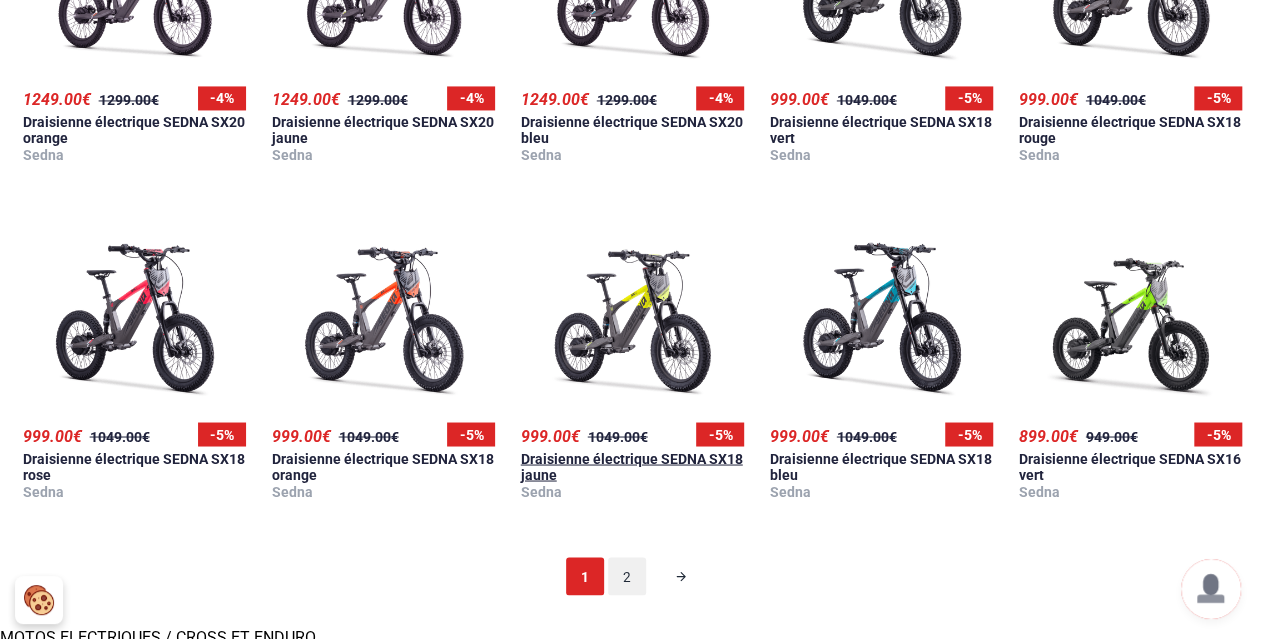 scroll, scrollTop: 1390, scrollLeft: 0, axis: vertical 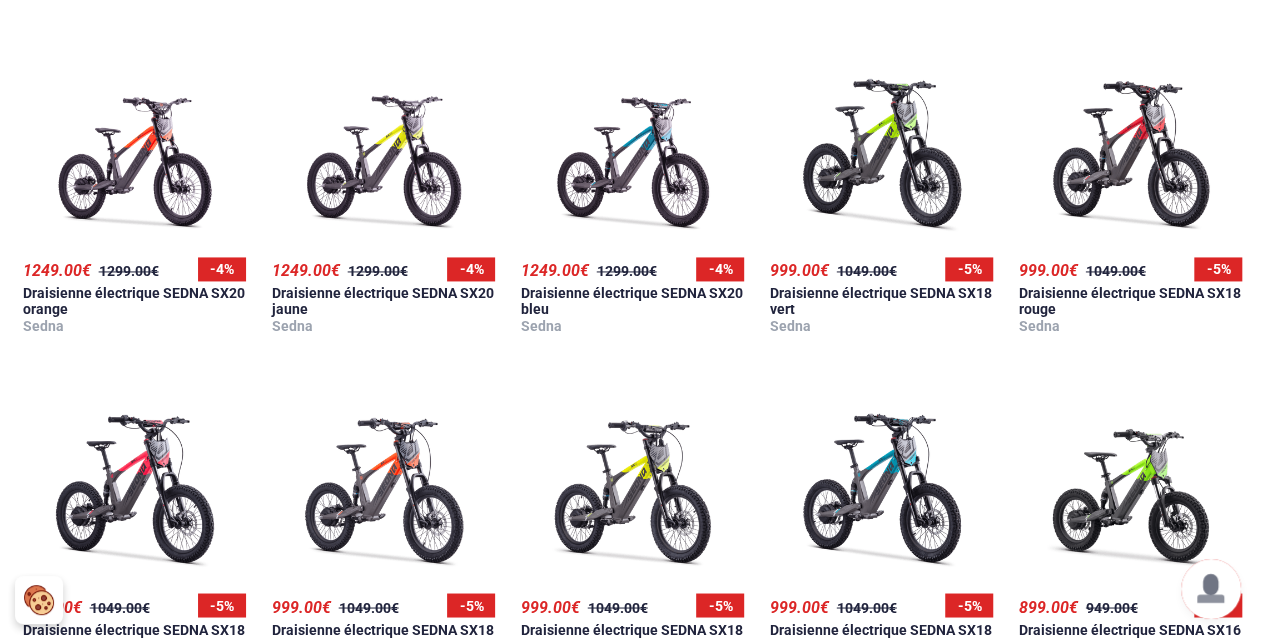 click on "999999 12900.00  € Stark Future Varg EX - Enduro 100% électrique Stark future 9999 339.00  € 349.00  € - 3 % Draisienne électrique SEDNA MX12 orange 2-6 ans Sedna 999999 10990.00  € Stark Future Varg - Moto électrique 60ch Stark future 999999 11900.00  € 13900.00  € - 14 % Stark Future Varg - Moto électrique 80ch Stark future 9999 479.00  € 499.00  € - 4 % Draisienne électrique SEDNA MX16 rouge 5-12 ans Sedna 9999 339.00  € 349.00  € - 3 % Draisienne électrique SEDNA MX12 bleu 2-6 ans Sedna 10 6859.00  € GASGAS MC-E 5 - Année 2025 Gasgas 9999 669.00  € 699.00  € - 4 % SEDNA TXR 500W bleu 4-7 ans Sedna 9999 479.00  € 499.00  € - 4 % Draisienne électrique SEDNA MX16 jaune 5-12 ans Sedna 10 4620.00  € GASGAS MC-E 3 - Année 2025 Gasgas 9999 479.00  € 499.00  € - 4 % SEDNA TXR 250W bleu 4-7 ans Sedna 10 2829.00  € GASGAS MC-E 2 - Année 2025 Gasgas 888888 2459.90  € 2559.90  € - 4 % Draisienne électrique GASGAS Factory Replica 20 E-Drive (10-12 ans) Gasgas 9999 -" at bounding box center [632, -151] 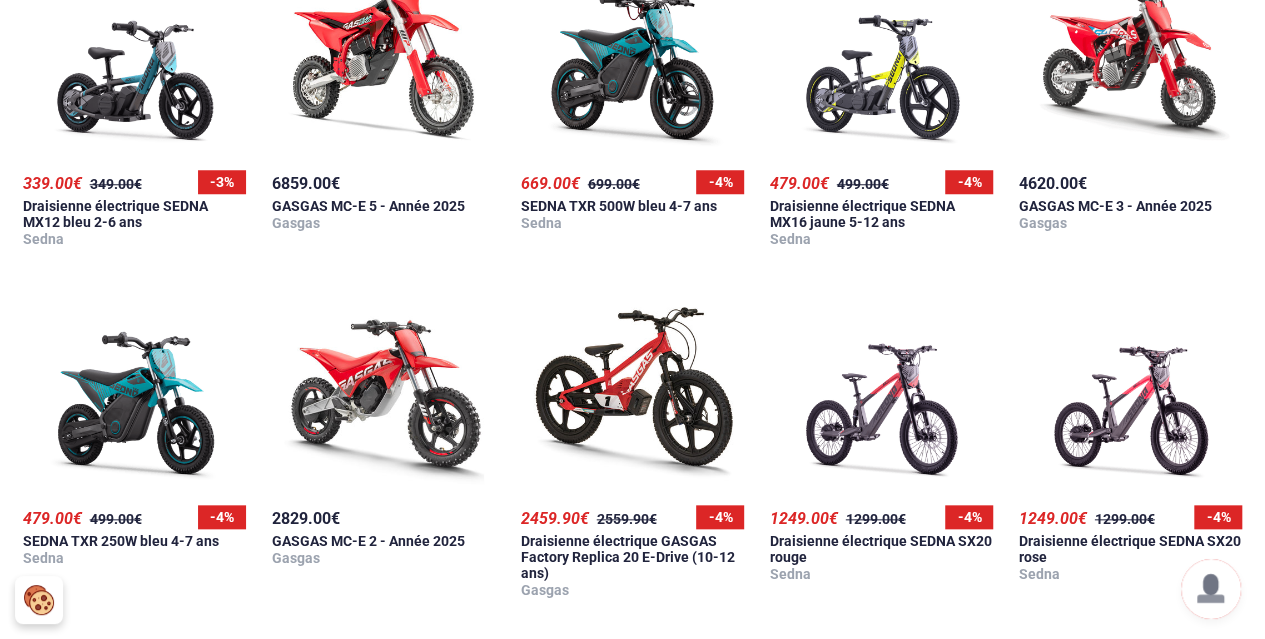 click on "999999 12900.00  € Stark Future Varg EX - Enduro 100% électrique Stark future 9999 339.00  € 349.00  € - 3 % Draisienne électrique SEDNA MX12 orange 2-6 ans Sedna 999999 10990.00  € Stark Future Varg - Moto électrique 60ch Stark future 999999 11900.00  € 13900.00  € - 14 % Stark Future Varg - Moto électrique 80ch Stark future 9999 479.00  € 499.00  € - 4 % Draisienne électrique SEDNA MX16 rouge 5-12 ans Sedna 9999 339.00  € 349.00  € - 3 % Draisienne électrique SEDNA MX12 bleu 2-6 ans Sedna 10 6859.00  € GASGAS MC-E 5 - Année 2025 Gasgas 9999 669.00  € 699.00  € - 4 % SEDNA TXR 500W bleu 4-7 ans Sedna 9999 479.00  € 499.00  € - 4 % Draisienne électrique SEDNA MX16 jaune 5-12 ans Sedna 10 4620.00  € GASGAS MC-E 3 - Année 2025 Gasgas 9999 479.00  € 499.00  € - 4 % SEDNA TXR 250W bleu 4-7 ans Sedna 10 2829.00  € GASGAS MC-E 2 - Année 2025 Gasgas 888888 2459.90  € 2559.90  € - 4 % Draisienne électrique GASGAS Factory Replica 20 E-Drive (10-12 ans) Gasgas 9999 -" at bounding box center [632, 449] 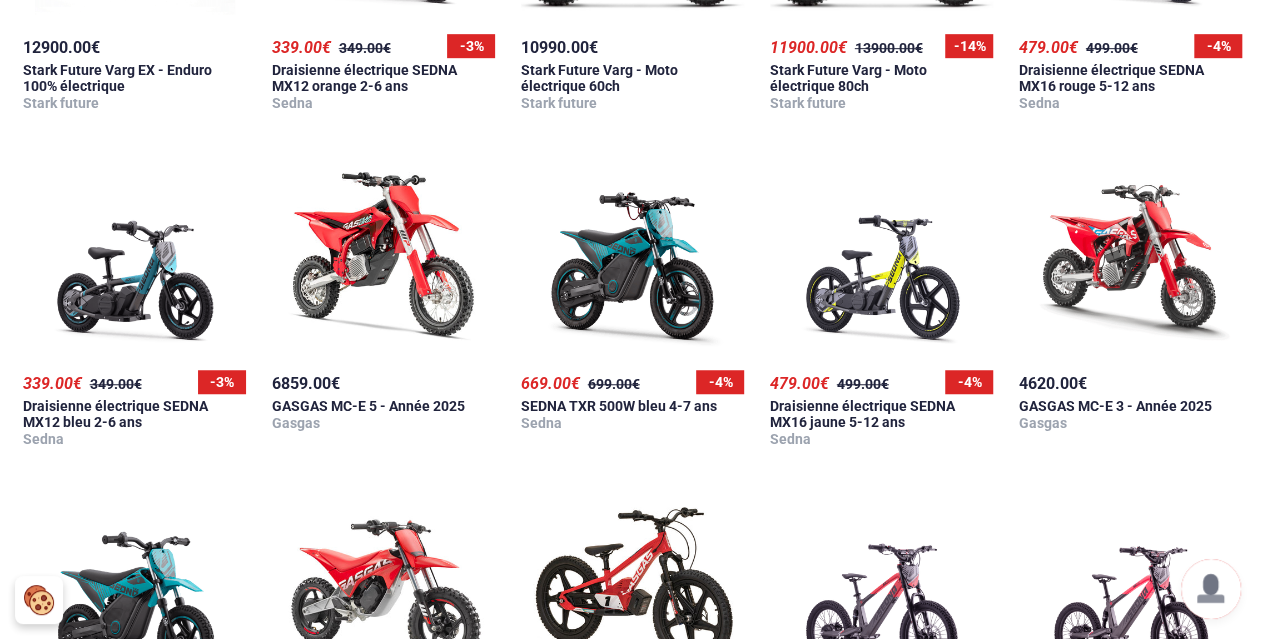 click on "999999 12900.00  € Stark Future Varg EX - Enduro 100% électrique Stark future 9999 339.00  € 349.00  € - 3 % Draisienne électrique SEDNA MX12 orange 2-6 ans Sedna 999999 10990.00  € Stark Future Varg - Moto électrique 60ch Stark future 999999 11900.00  € 13900.00  € - 14 % Stark Future Varg - Moto électrique 80ch Stark future 9999 479.00  € 499.00  € - 4 % Draisienne électrique SEDNA MX16 rouge 5-12 ans Sedna 9999 339.00  € 349.00  € - 3 % Draisienne électrique SEDNA MX12 bleu 2-6 ans Sedna 10 6859.00  € GASGAS MC-E 5 - Année 2025 Gasgas 9999 669.00  € 699.00  € - 4 % SEDNA TXR 500W bleu 4-7 ans Sedna 9999 479.00  € 499.00  € - 4 % Draisienne électrique SEDNA MX16 jaune 5-12 ans Sedna 10 4620.00  € GASGAS MC-E 3 - Année 2025 Gasgas 9999 479.00  € 499.00  € - 4 % SEDNA TXR 250W bleu 4-7 ans Sedna 10 2829.00  € GASGAS MC-E 2 - Année 2025 Gasgas 888888 2459.90  € 2559.90  € - 4 % Draisienne électrique GASGAS Factory Replica 20 E-Drive (10-12 ans) Gasgas 9999 -" at bounding box center (632, 649) 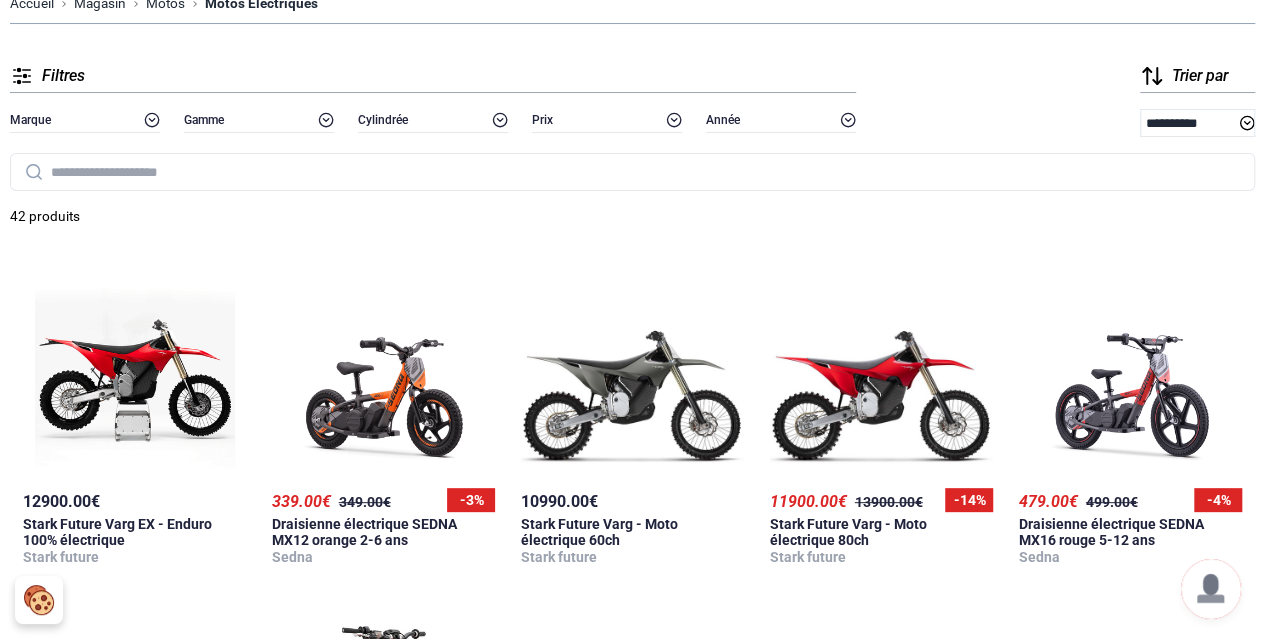 scroll, scrollTop: 0, scrollLeft: 0, axis: both 